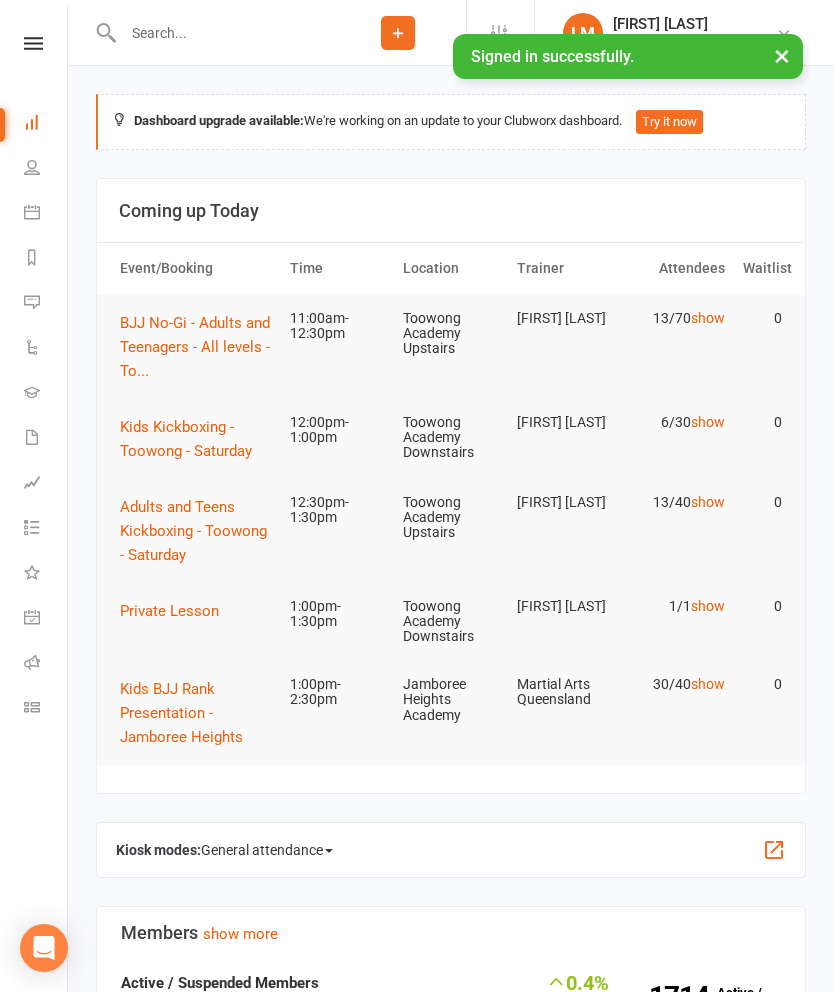 scroll, scrollTop: 0, scrollLeft: 0, axis: both 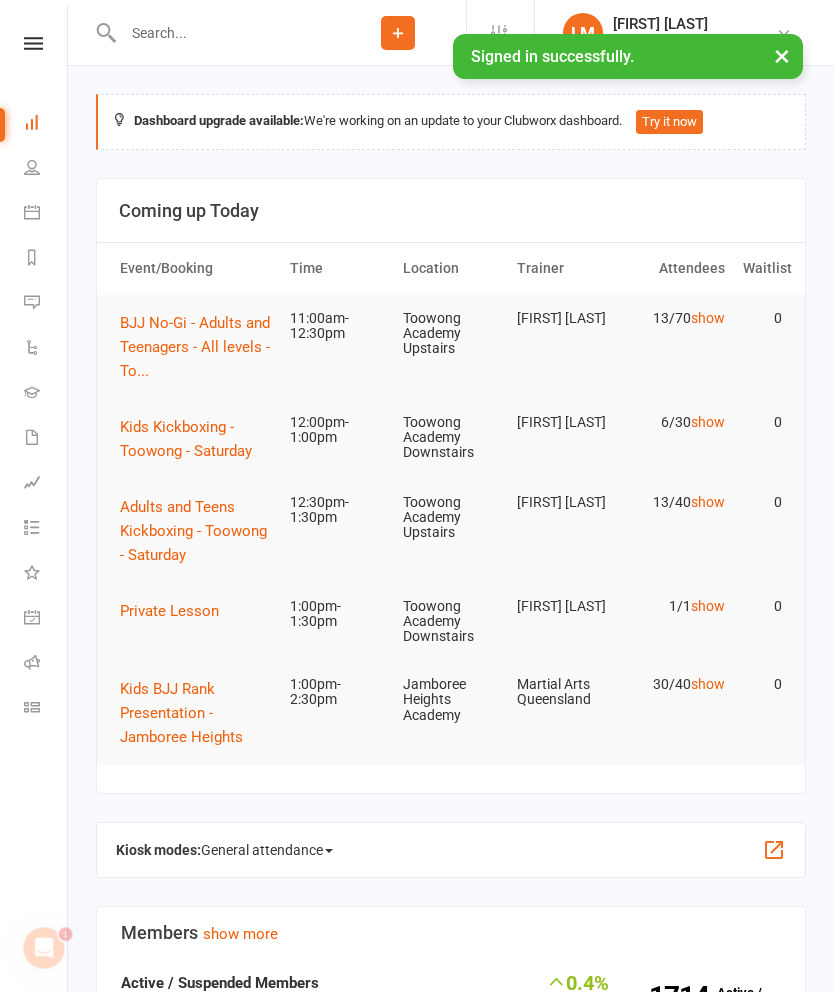 click on "show" at bounding box center [708, 422] 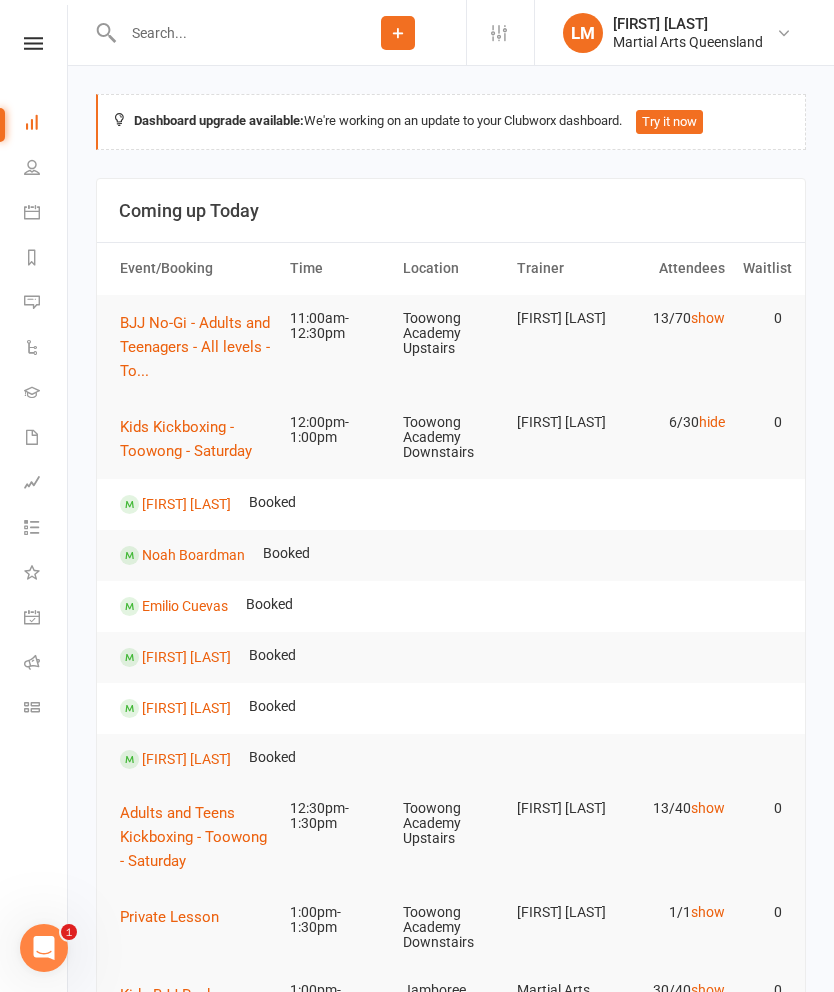click on "Kids Kickboxing - Toowong - Saturday" at bounding box center (186, 439) 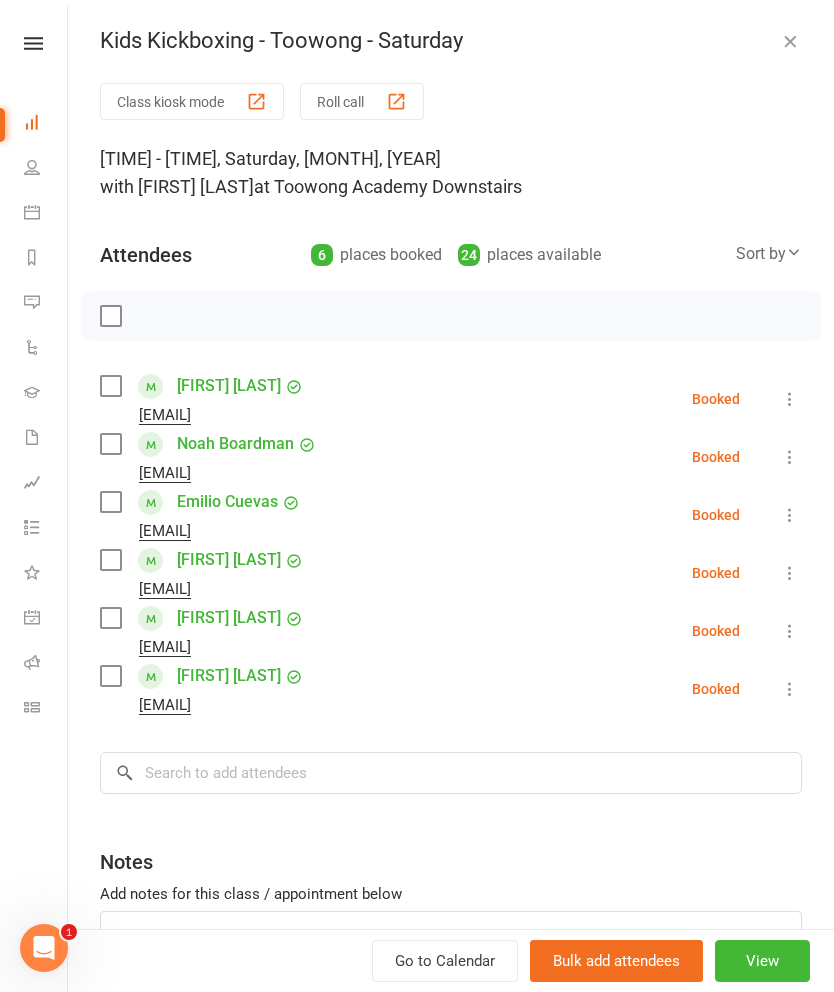 click on "Class kiosk mode  Roll call  12:00 PM - 1:00 PM, Saturday, August, 2, 2025 with [FIRST] [LAST]  at  Toowong Academy Downstairs  Attendees  6  places booked 24  places available Sort by  Last name  First name  Booking created    [FIRST] [LAST]  [EMAIL] Booked More info  Remove  Check in  Mark absent  Send message  All bookings for series    [FIRST] [LAST]  [EMAIL] Booked More info  Remove  Check in  Mark absent  Send message  All bookings for series    [FIRST] [LAST]  [EMAIL] Booked More info  Remove  Check in  Mark absent  Send message  All bookings for series    [FIRST] [LAST]  [EMAIL] Booked More info  Remove  Check in  Mark absent  Send message  All bookings for series    [FIRST] [LAST]  [EMAIL] Booked More info  Remove  Check in  Mark absent  Send message  All bookings for series    [FIRST] [LAST]  [EMAIL] Booked More info  Remove  Check in  Mark absent  Send message  × No results
Notes" at bounding box center [451, 580] 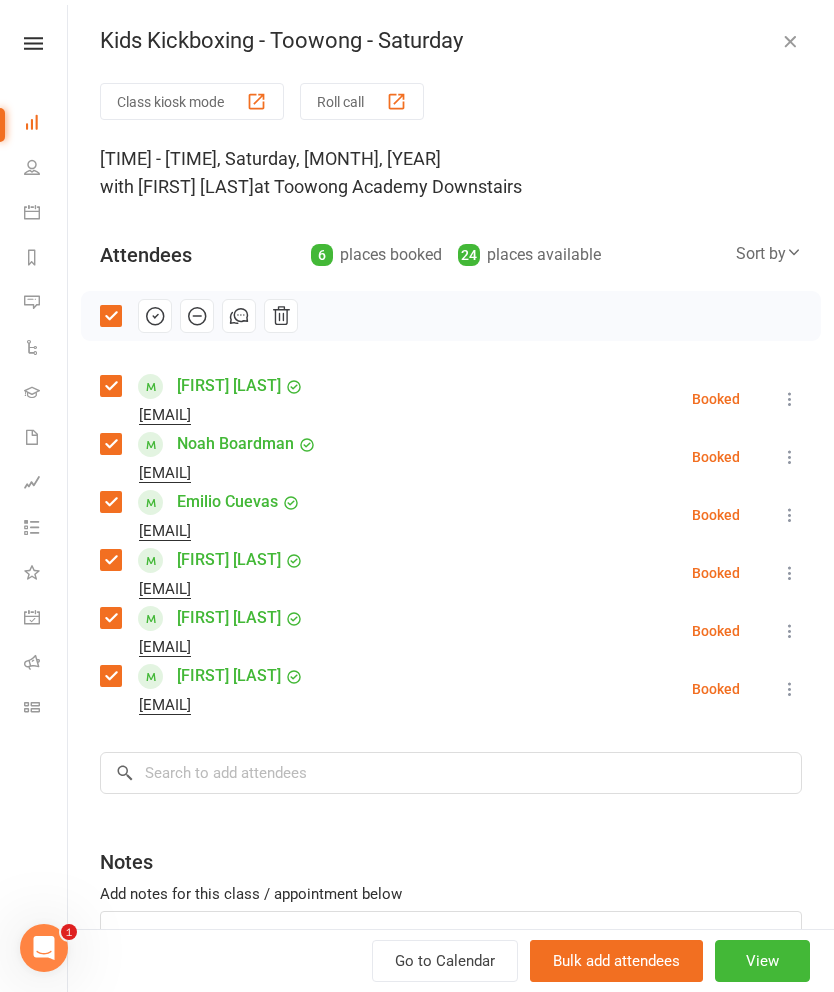click at bounding box center [110, 502] 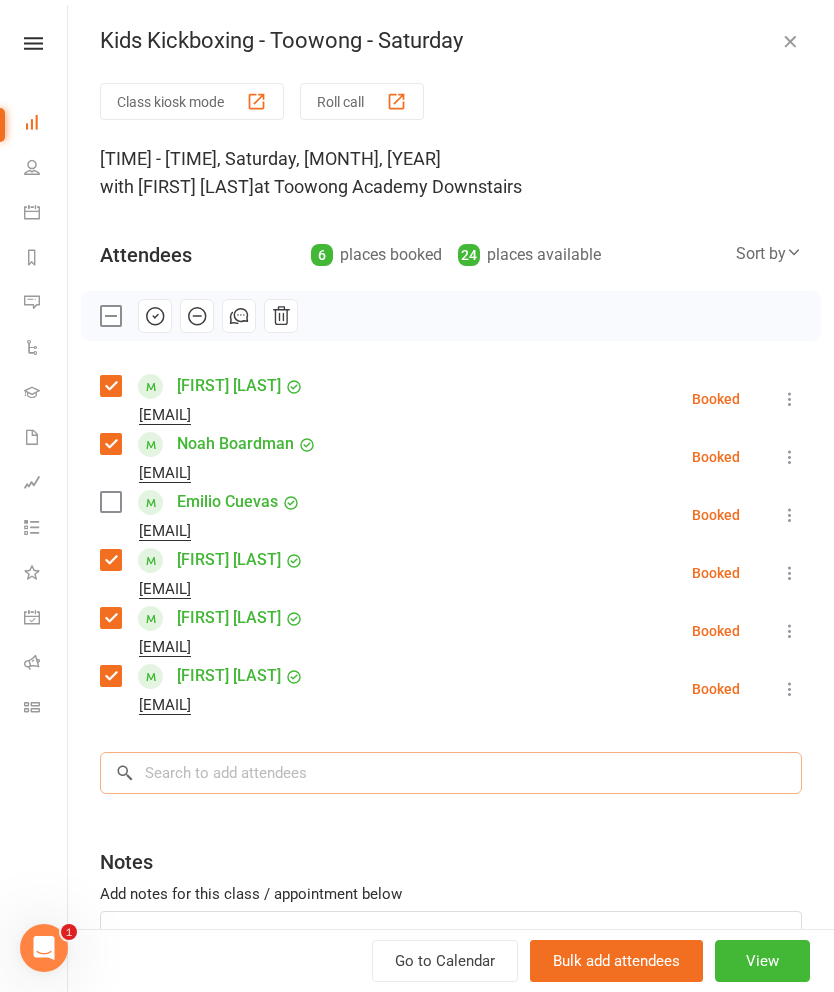 click at bounding box center [451, 773] 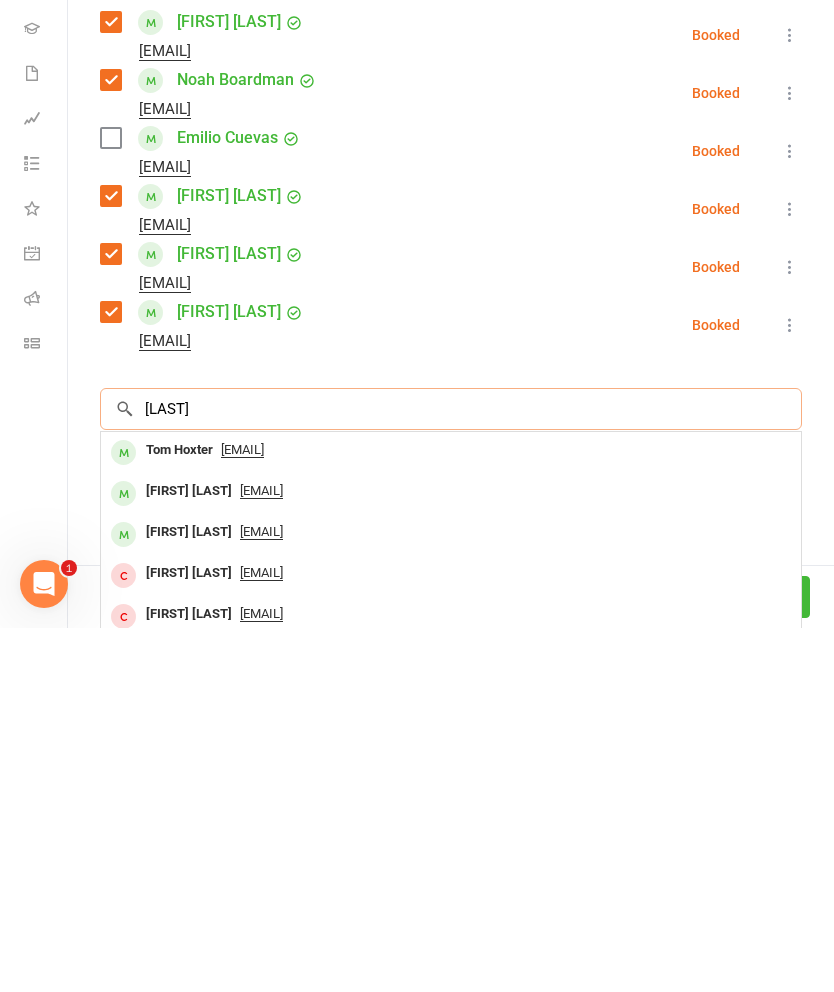 type on "[LAST]" 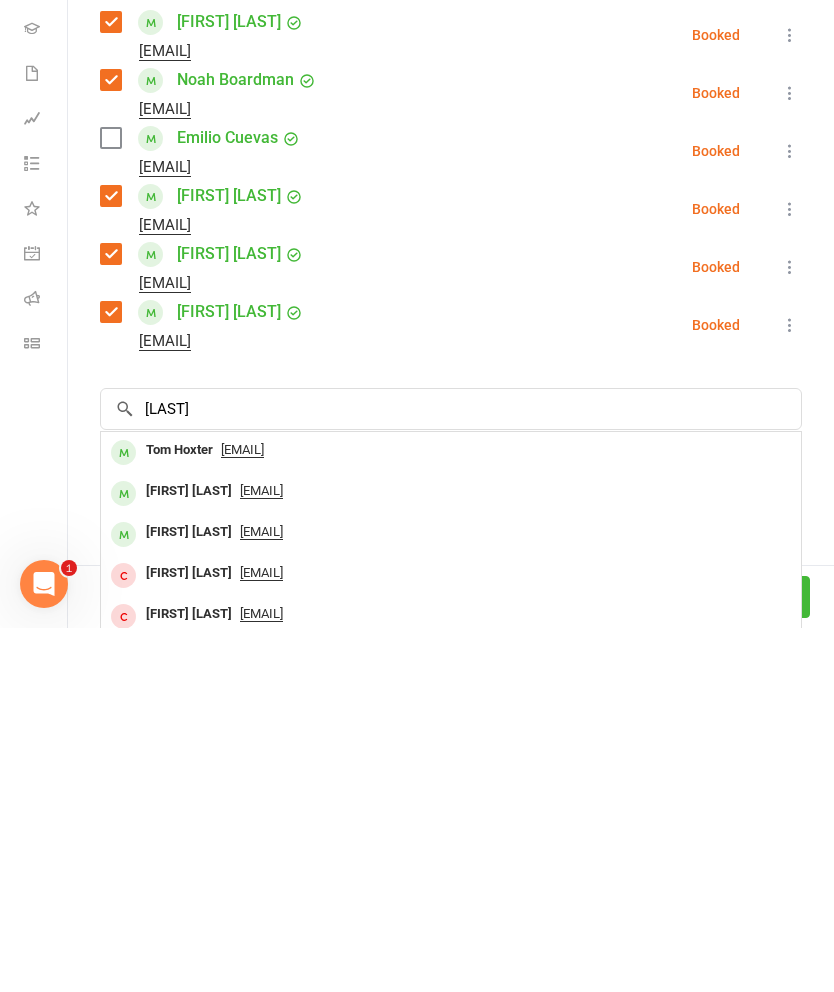 click on "Tom Hoxter" at bounding box center (179, 814) 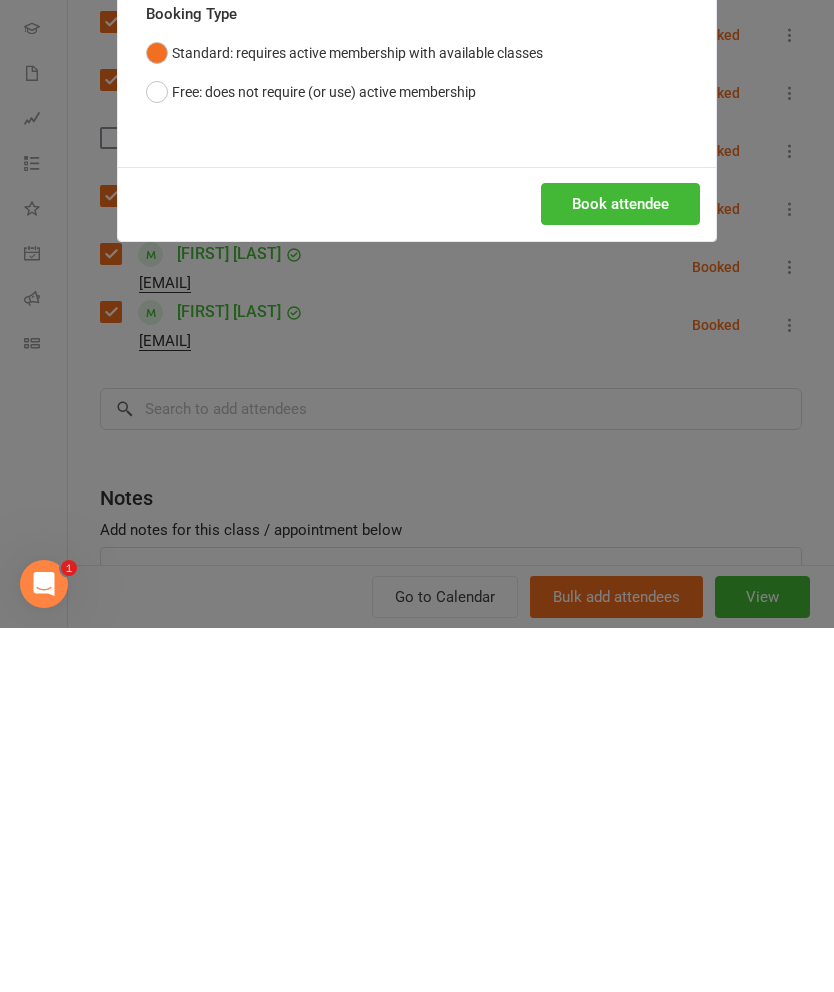 scroll, scrollTop: 460, scrollLeft: 0, axis: vertical 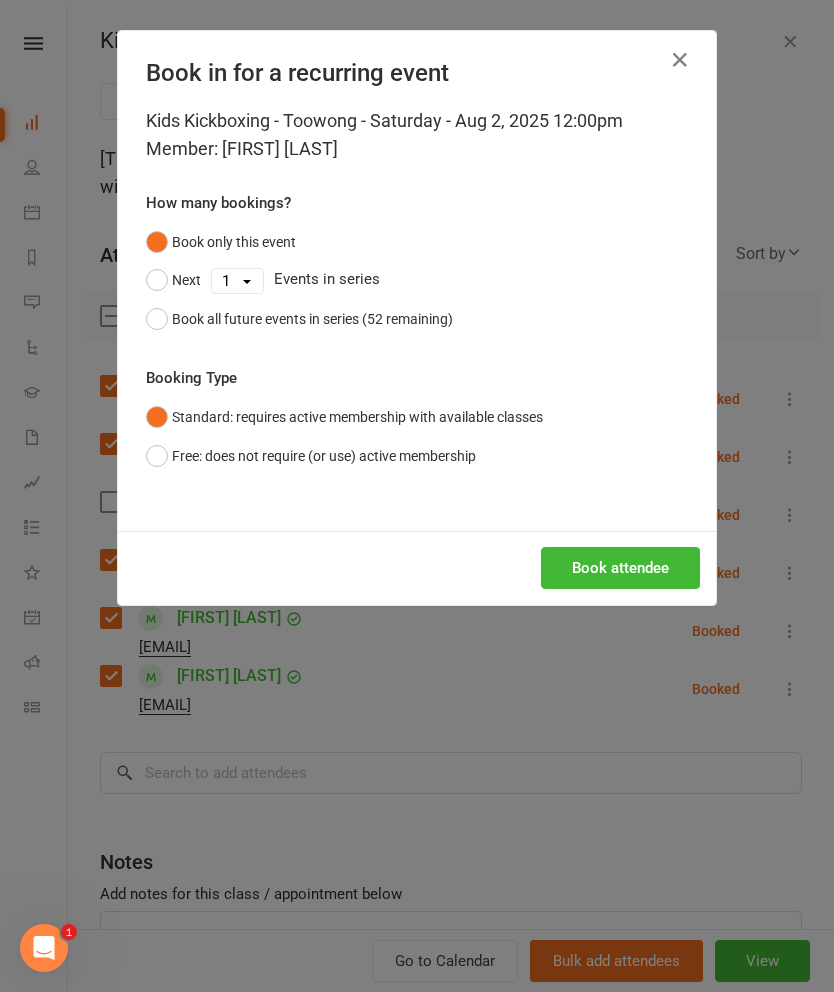 click on "Book attendee" at bounding box center (620, 568) 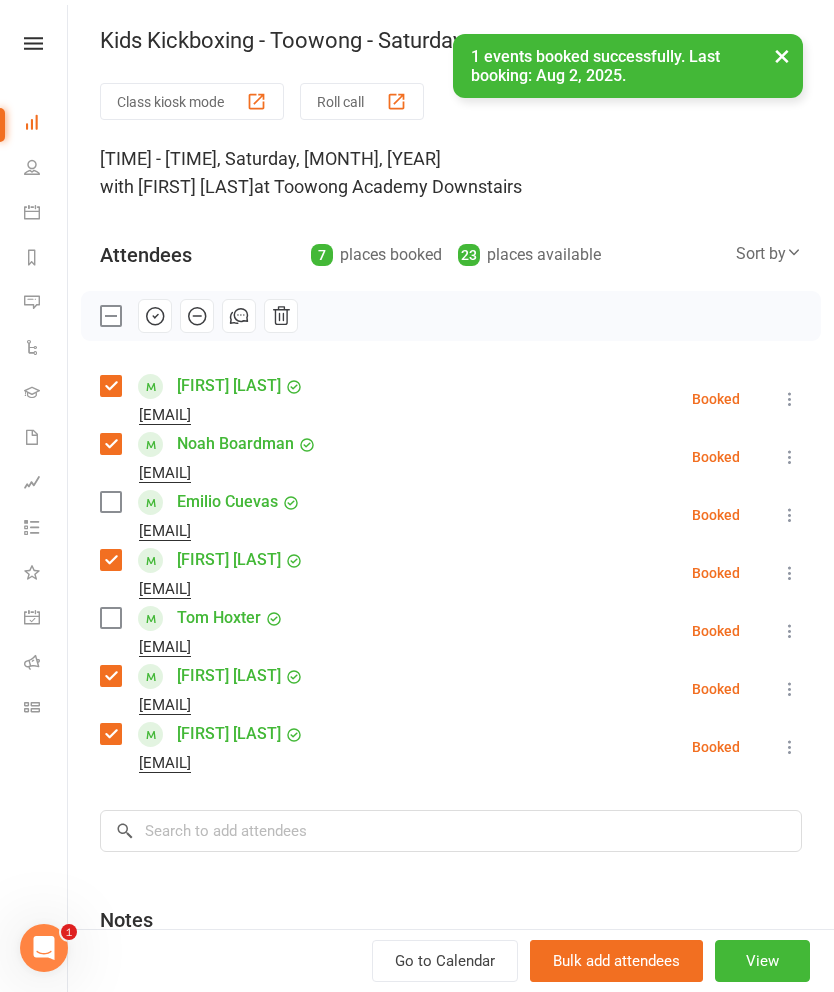 click at bounding box center [110, 618] 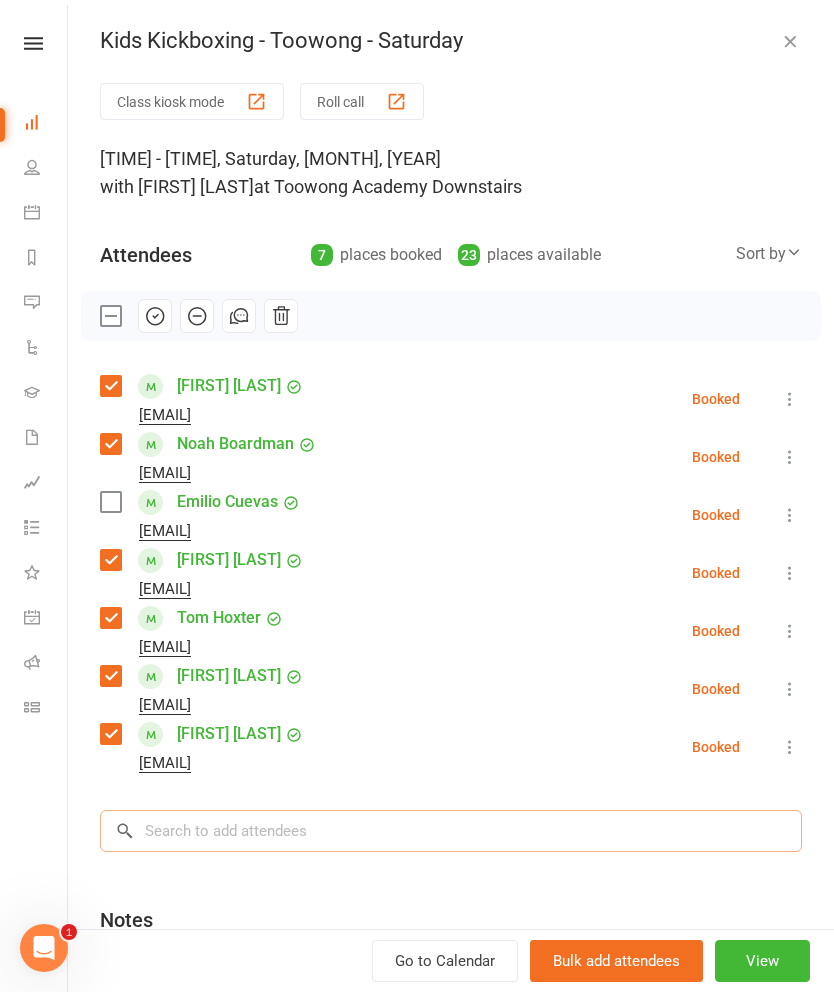 click at bounding box center [451, 831] 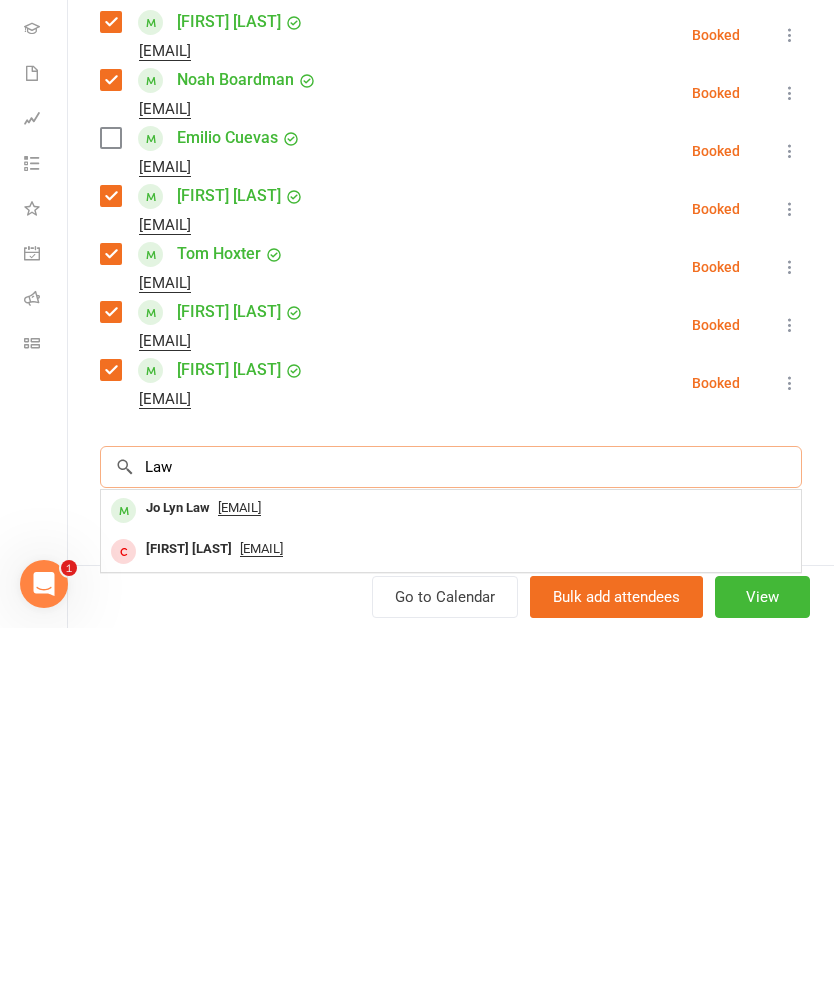 type on "Law" 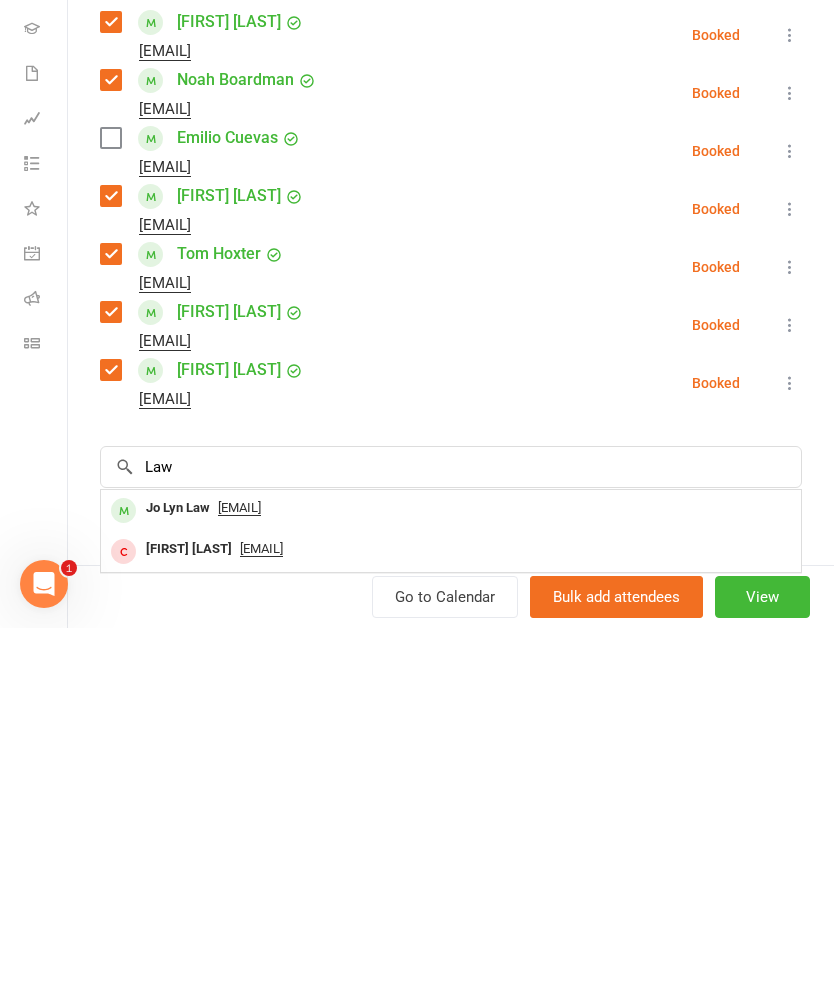 click on "Jo Lyn Law" at bounding box center [178, 872] 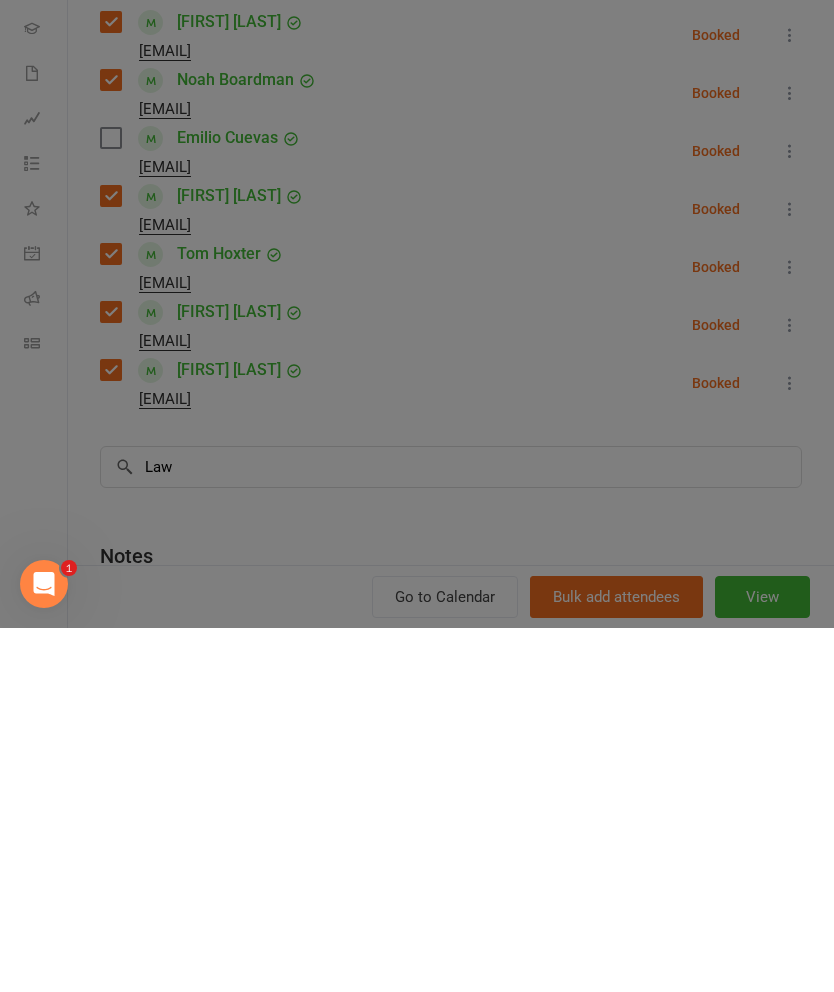 type 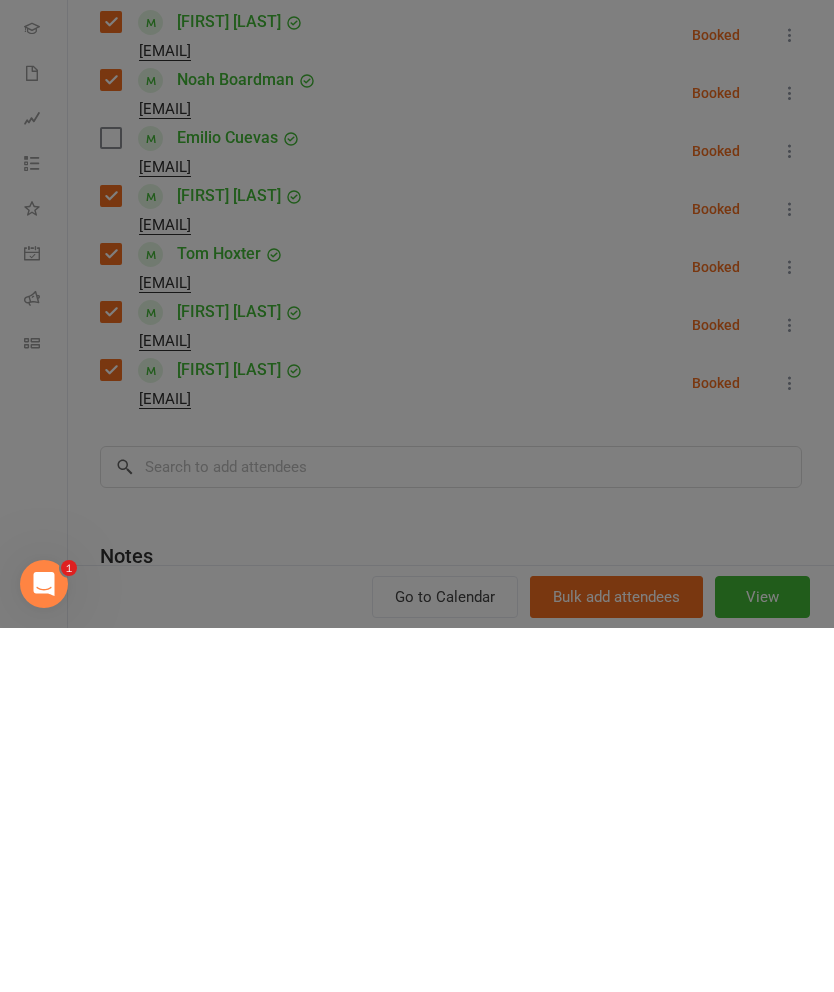 scroll, scrollTop: 978, scrollLeft: 0, axis: vertical 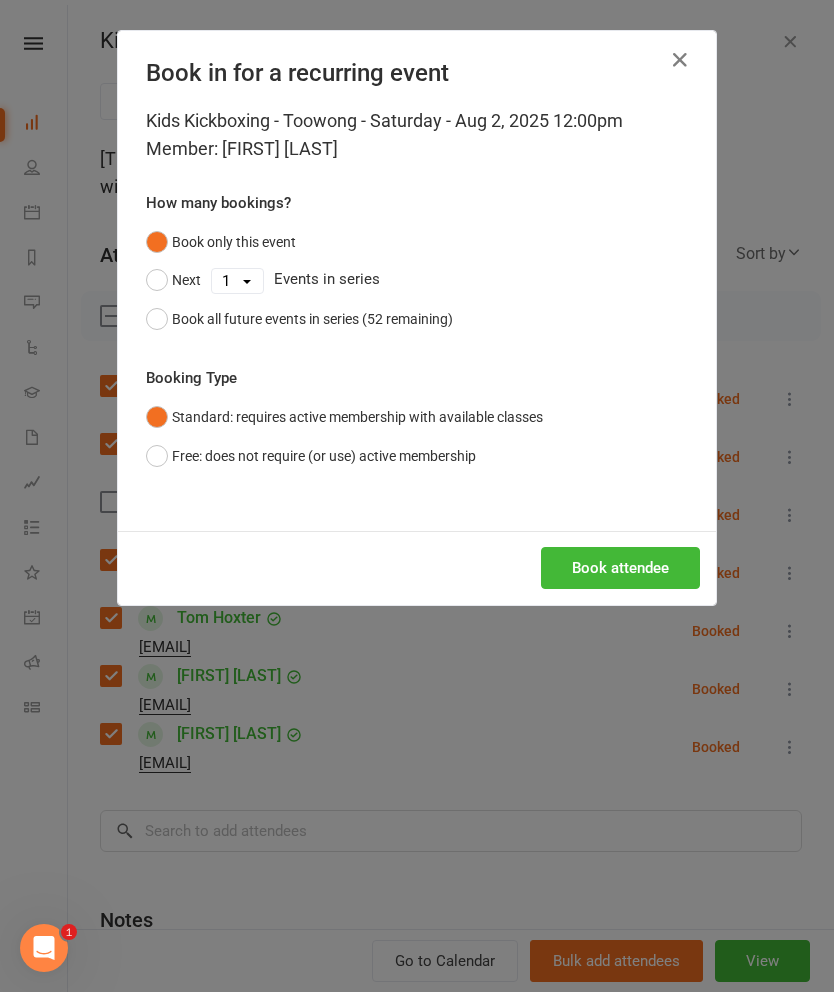 click on "Book attendee" at bounding box center [620, 568] 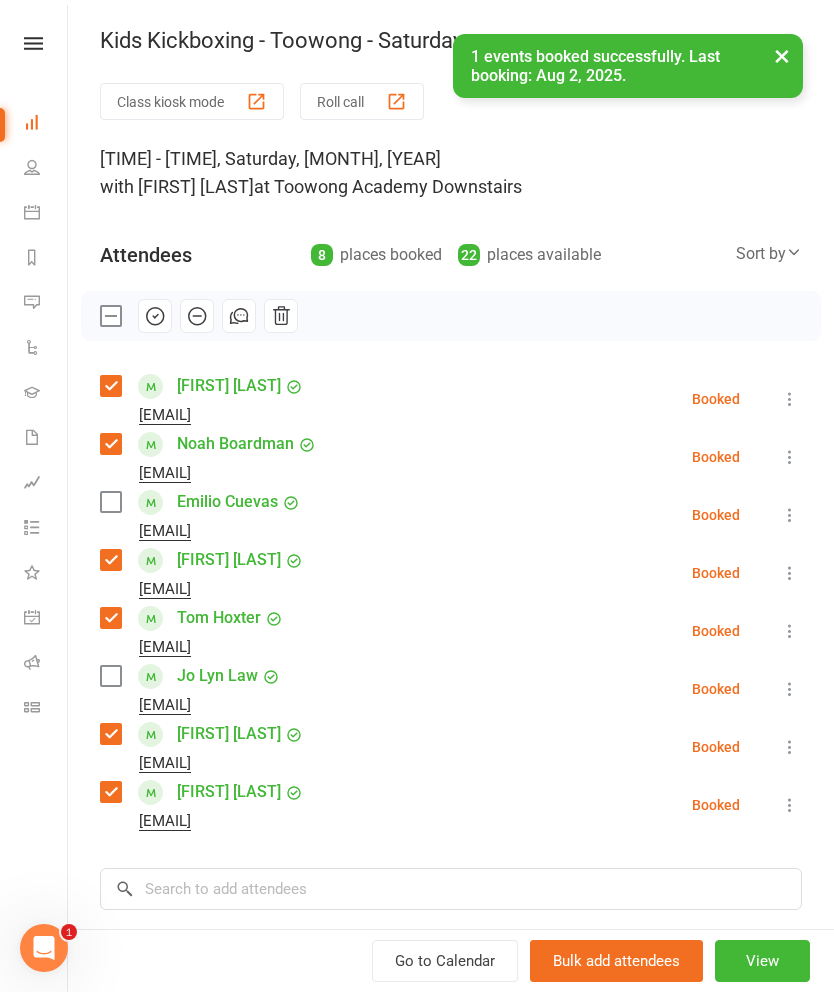 click at bounding box center (110, 676) 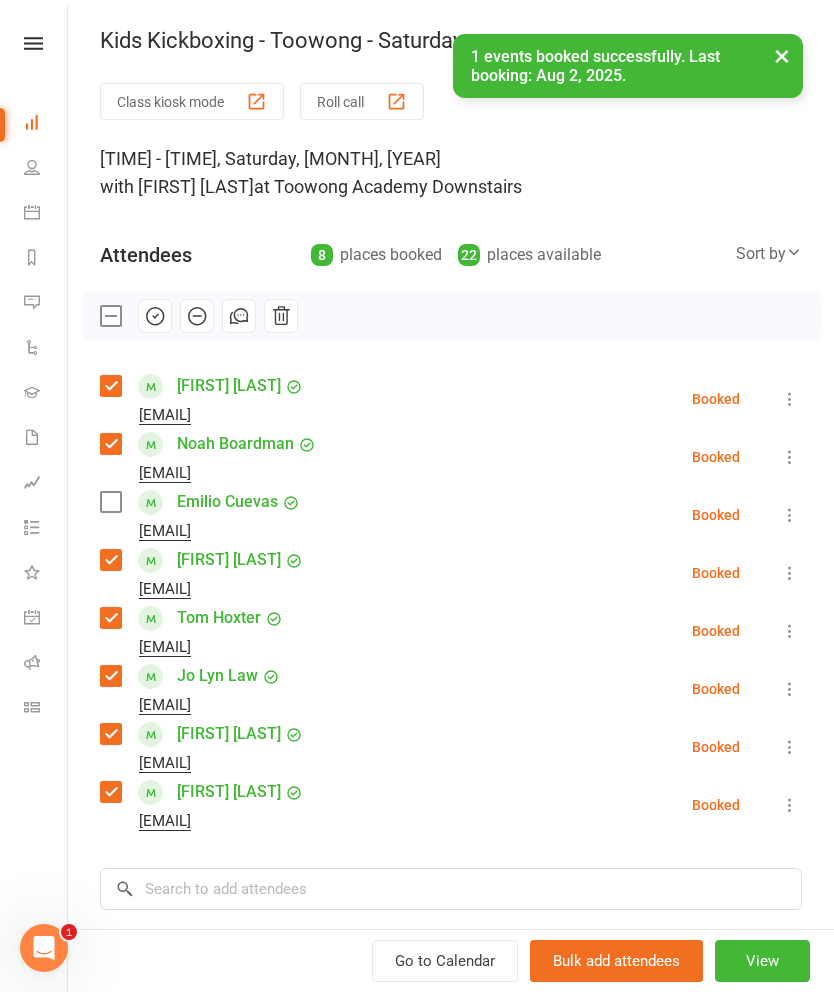 click at bounding box center (155, 316) 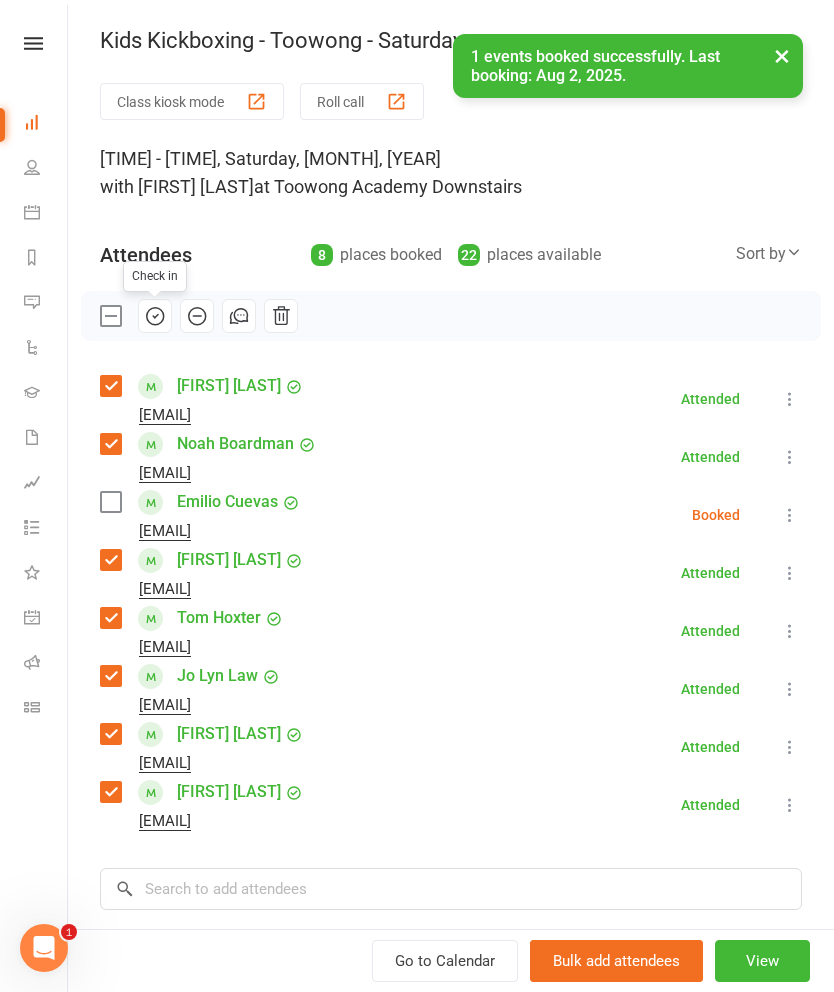 click on "×" at bounding box center [782, 55] 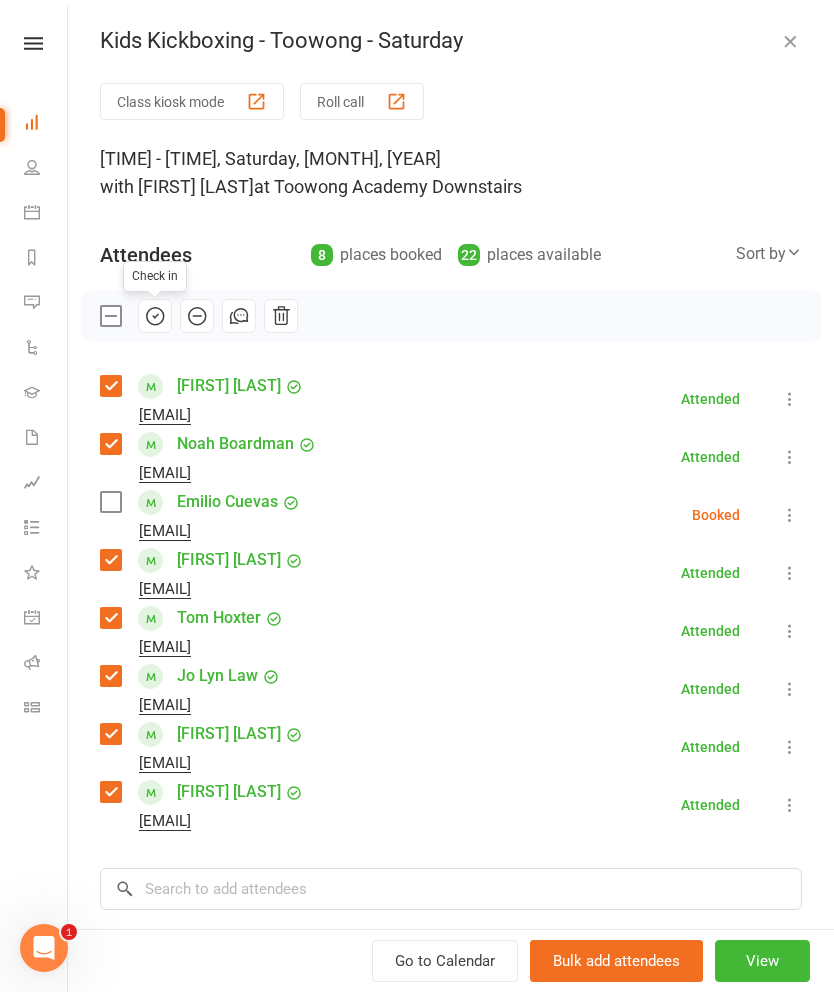 click at bounding box center (790, 41) 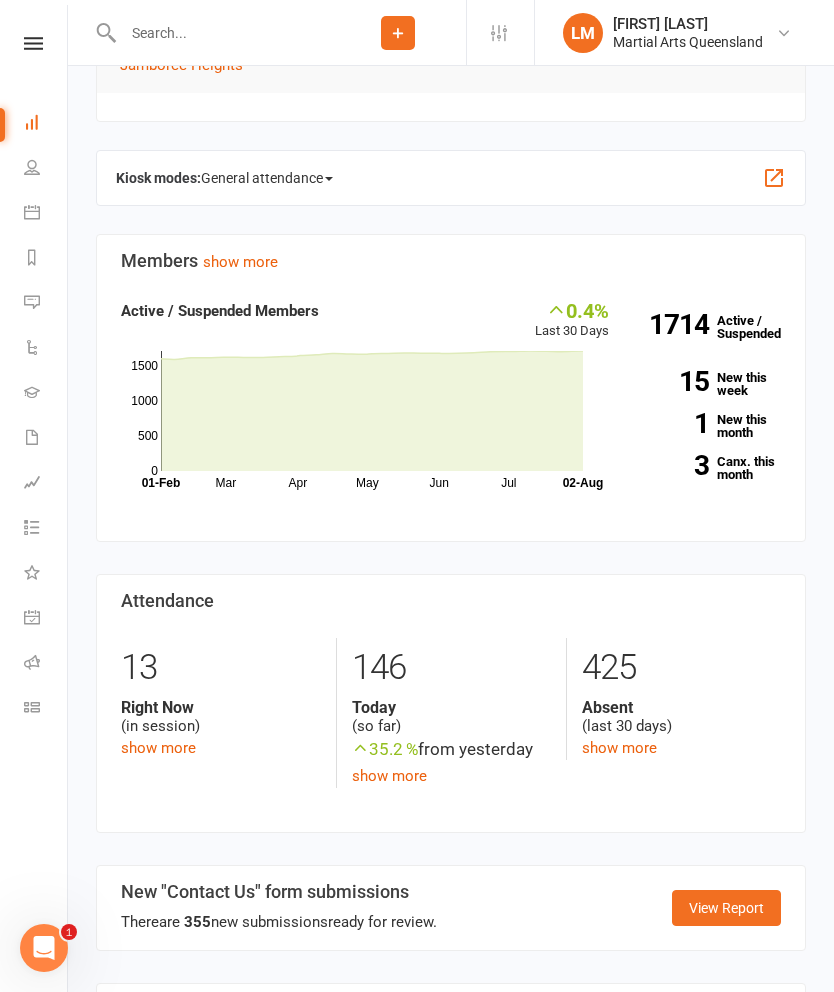 click on "Clubworx" at bounding box center [33, 69] 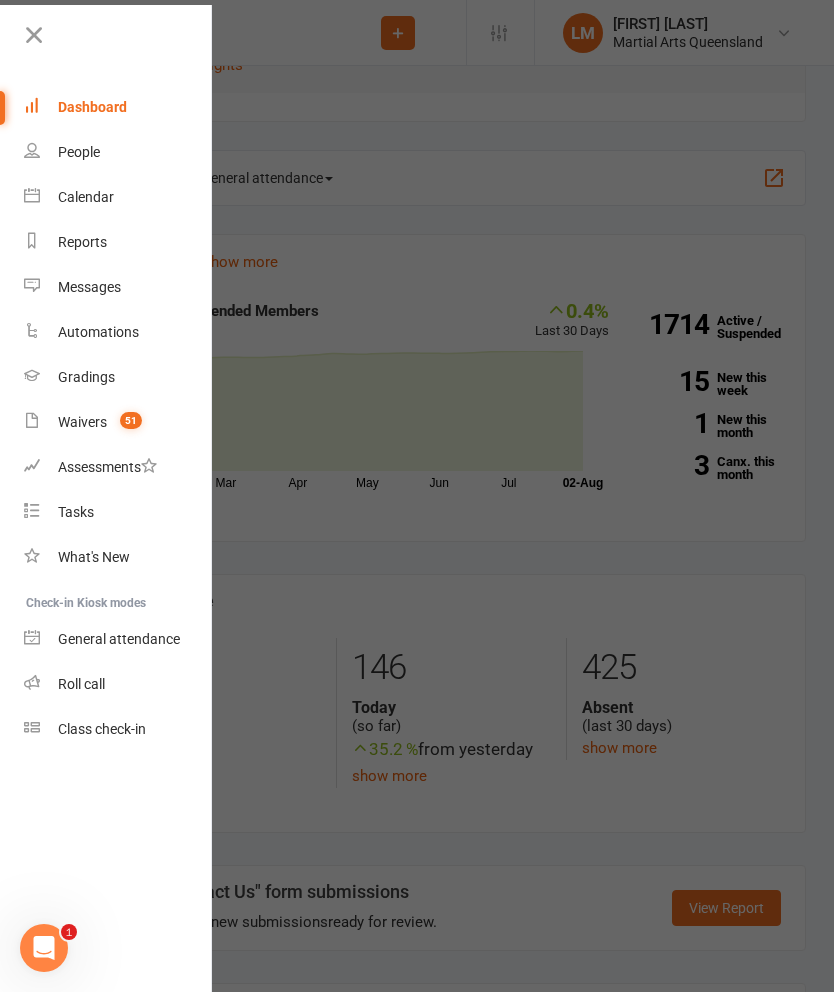 click on "Calendar" at bounding box center [118, 197] 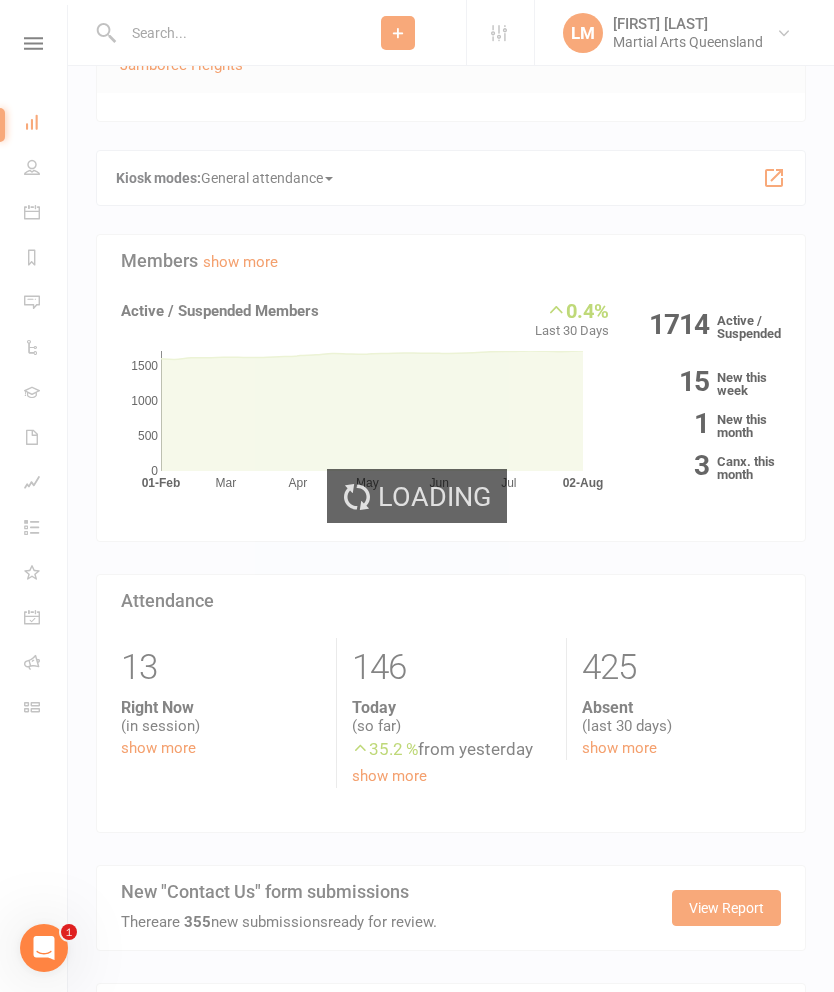 scroll, scrollTop: 0, scrollLeft: 0, axis: both 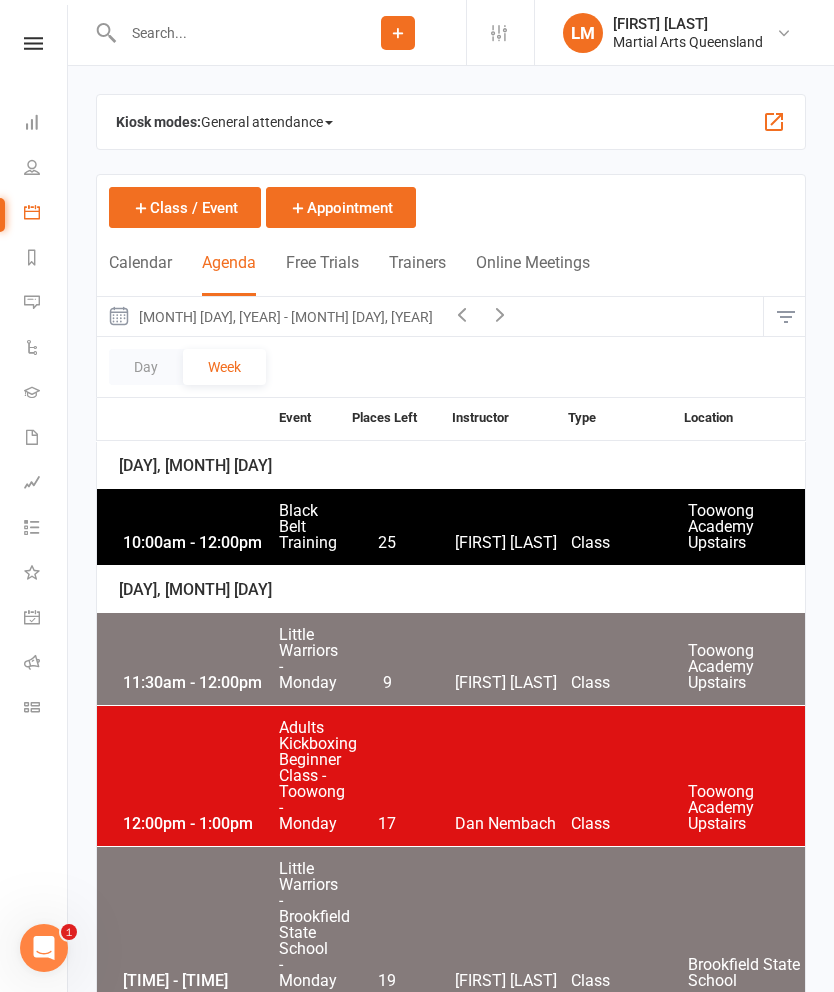 click at bounding box center [785, 317] 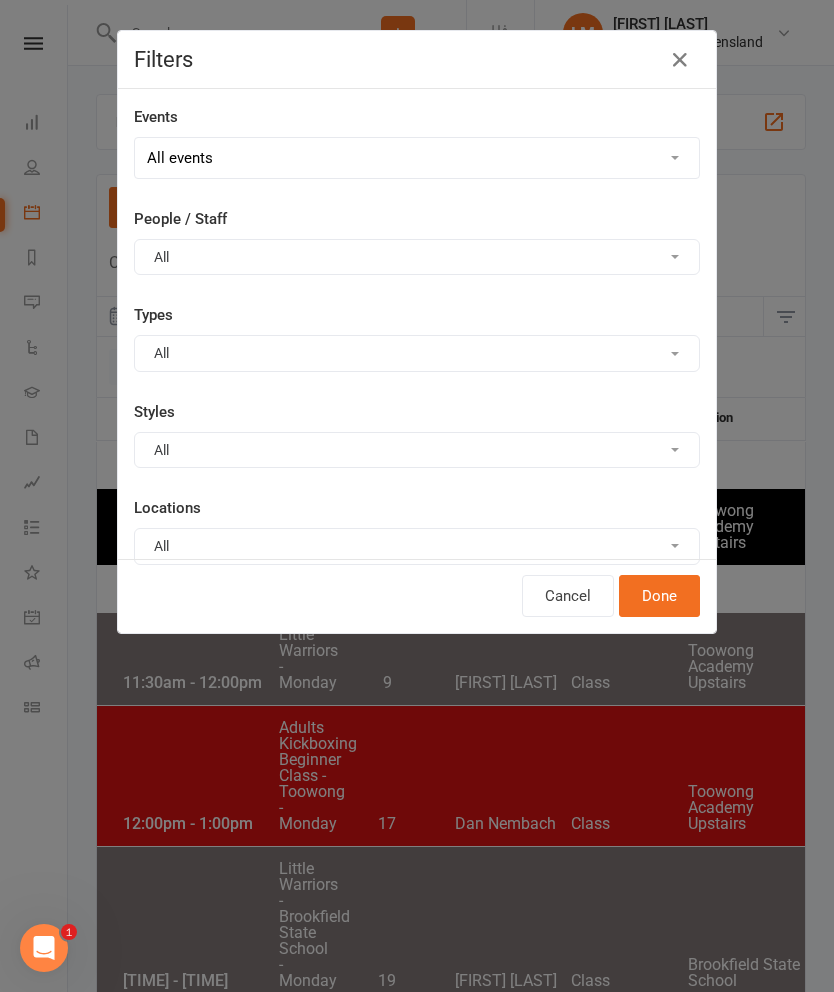 click on "All" at bounding box center (417, 257) 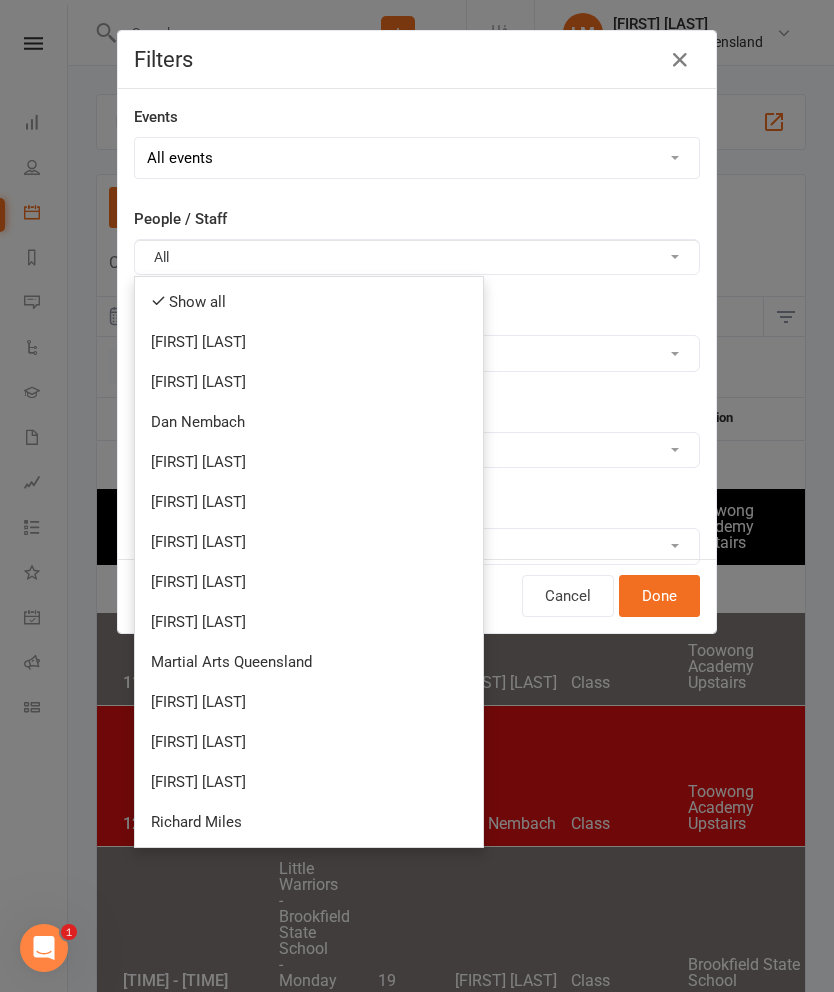 click on "[FIRST] [LAST]" at bounding box center [309, 382] 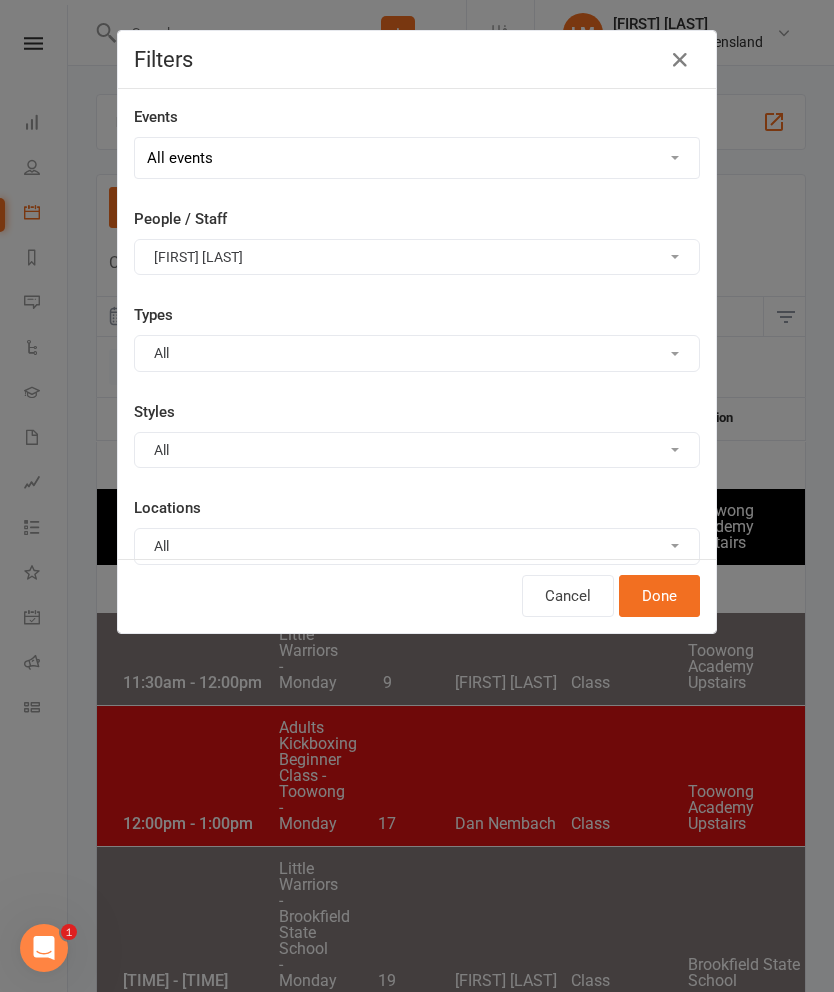 click on "Done" at bounding box center [659, 596] 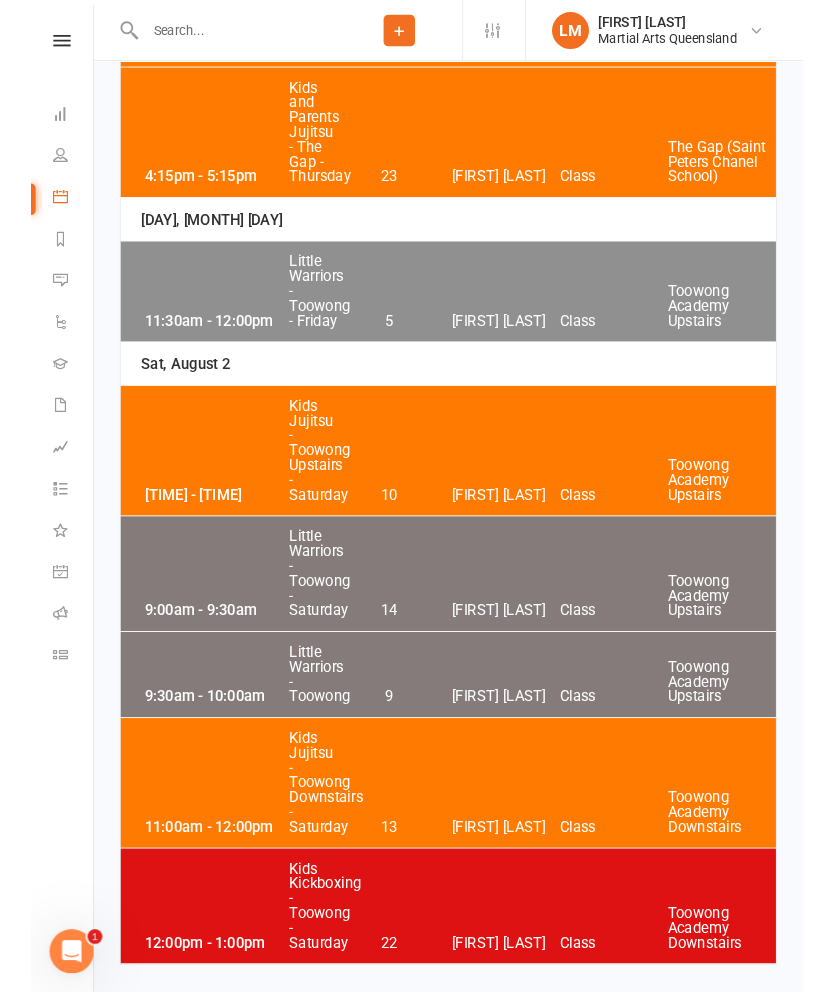 scroll, scrollTop: 2295, scrollLeft: 0, axis: vertical 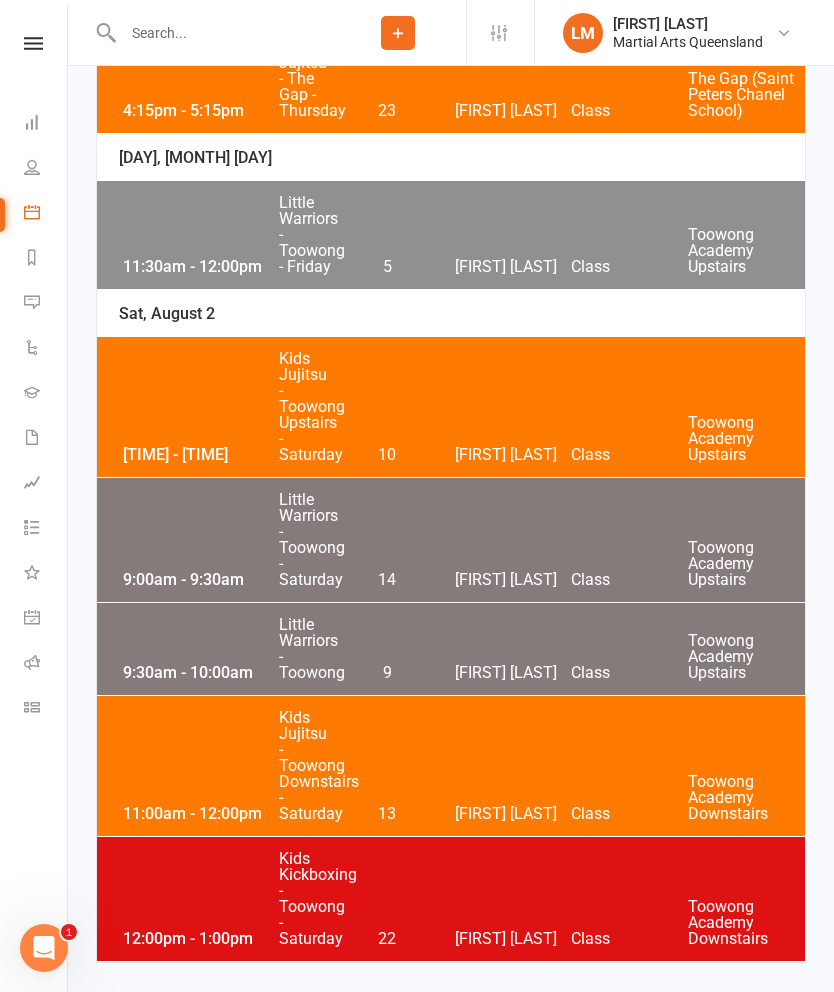 click on "11:00am - 12:00pm Kids Jujitsu - Toowong Downstairs - Saturday 13 Quinton Cugola Class Toowong Academy Downstairs" at bounding box center [451, 766] 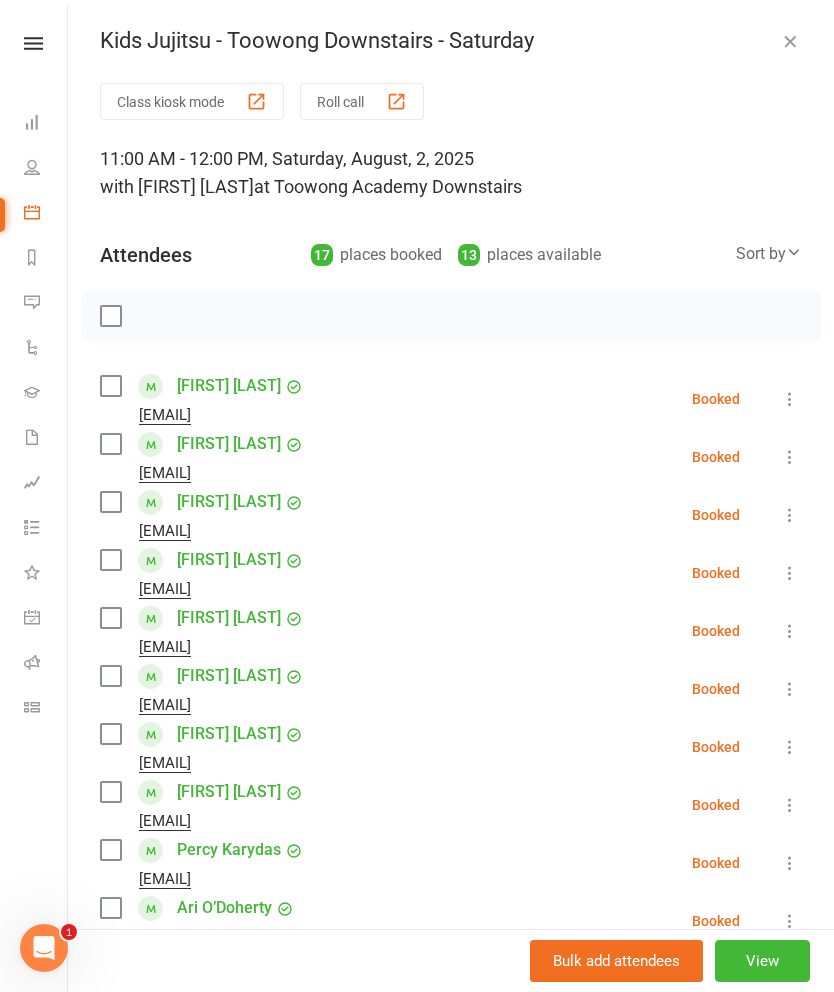 click at bounding box center (110, 316) 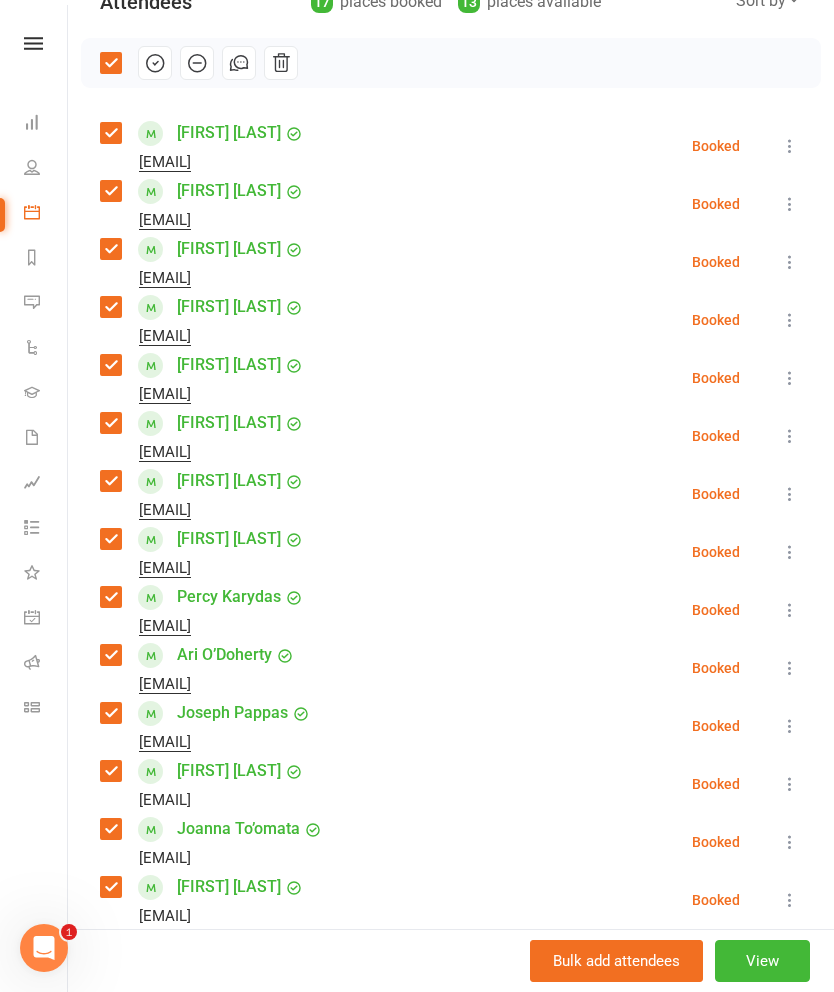 scroll, scrollTop: 254, scrollLeft: 0, axis: vertical 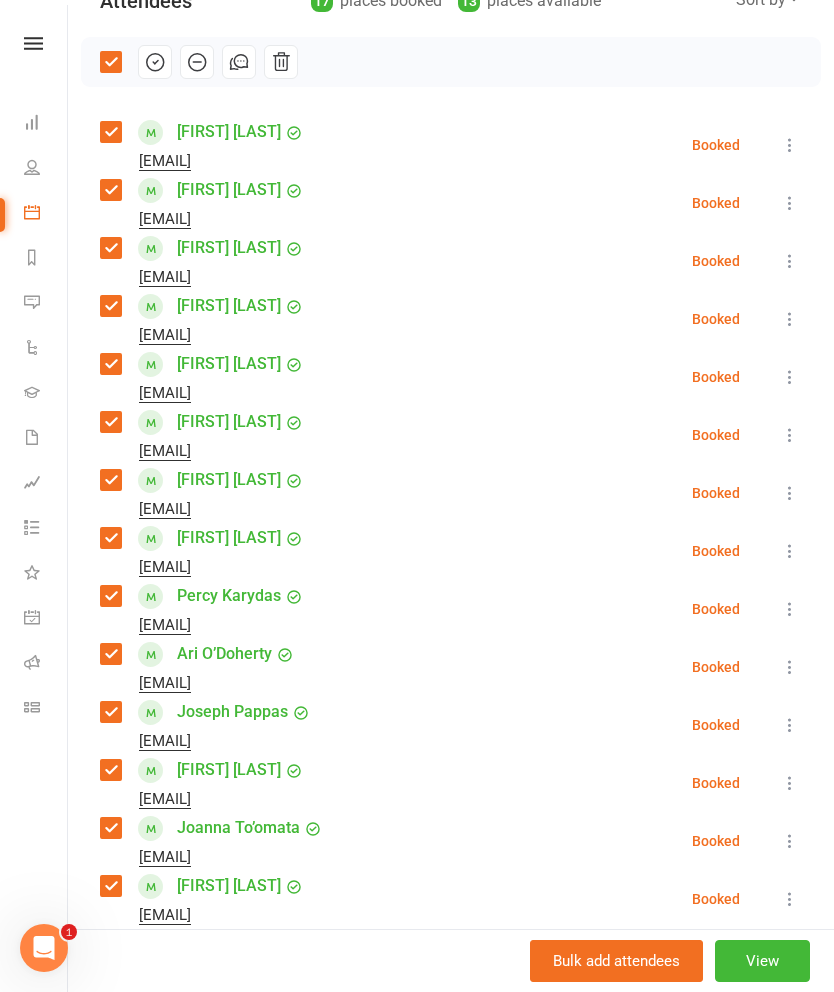 click at bounding box center (110, 422) 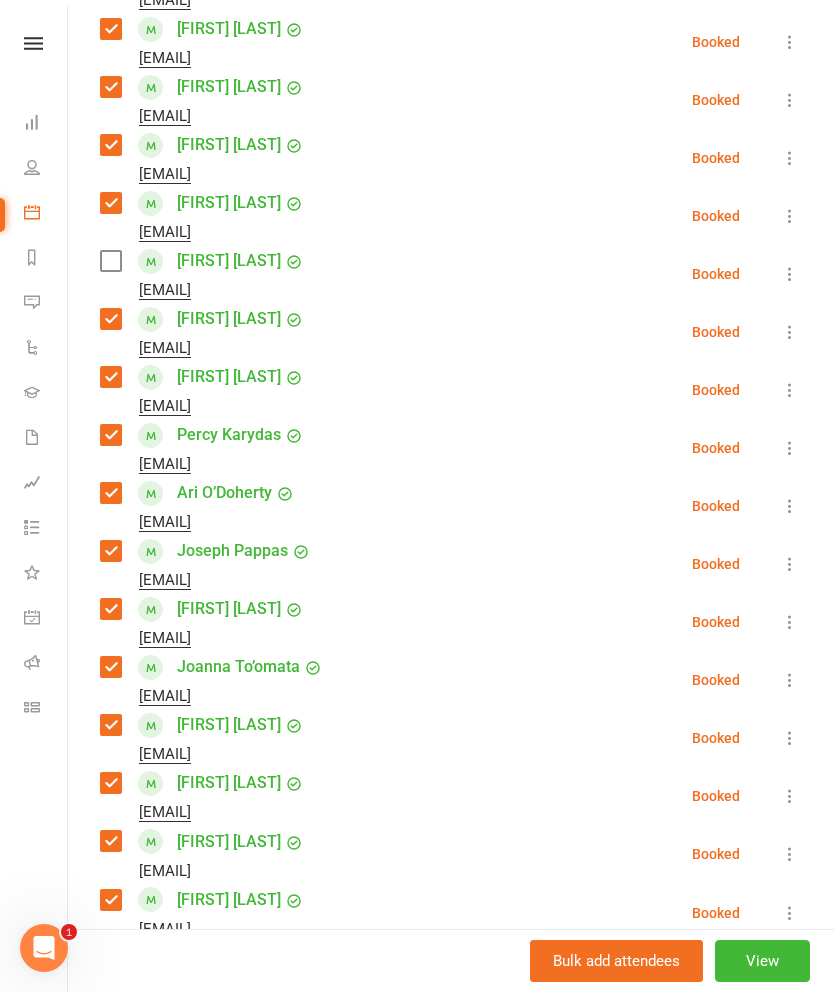 scroll, scrollTop: 418, scrollLeft: 0, axis: vertical 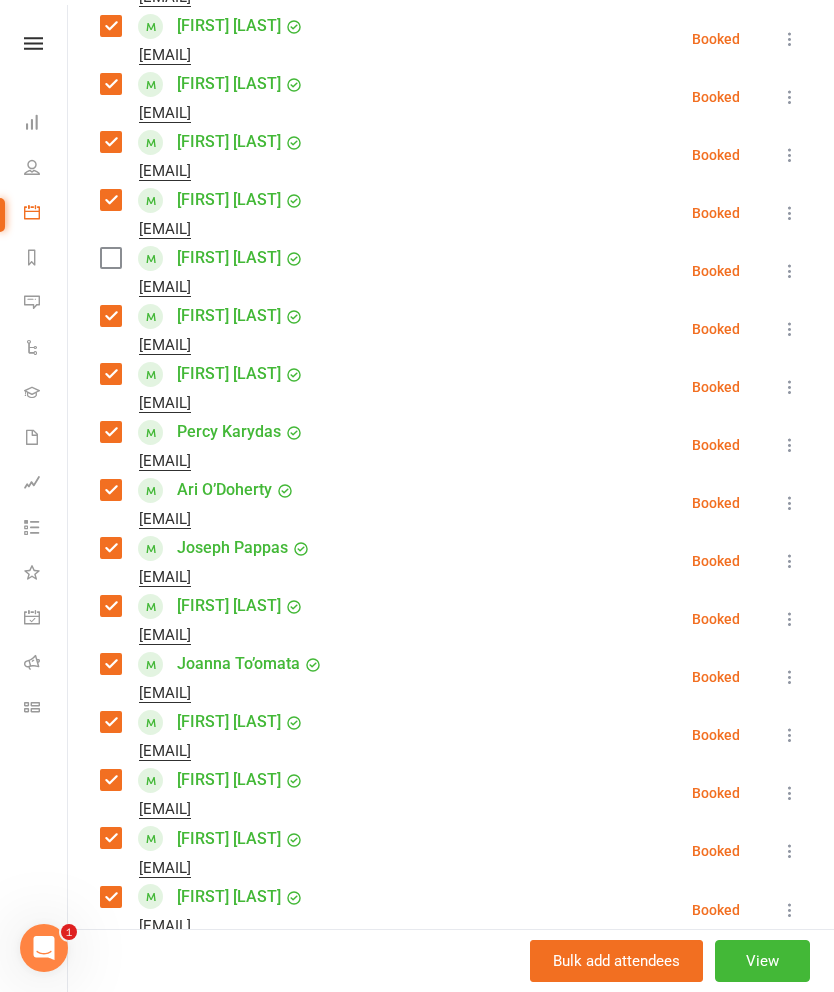 click at bounding box center [110, 490] 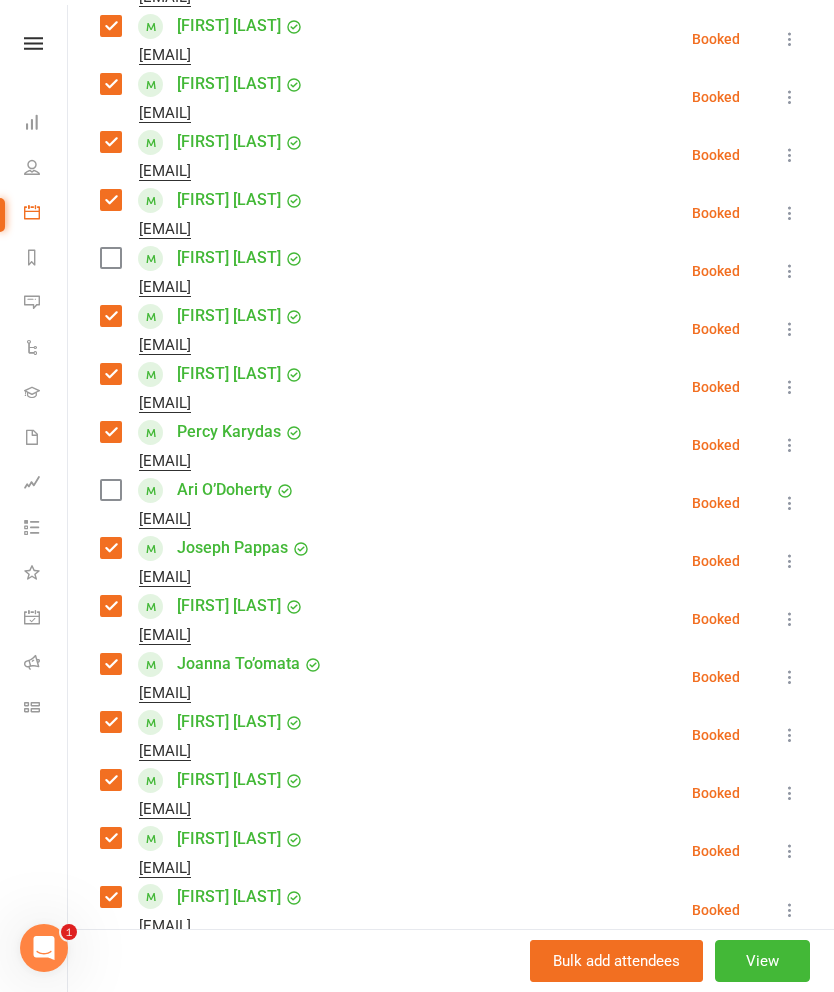click at bounding box center (110, 432) 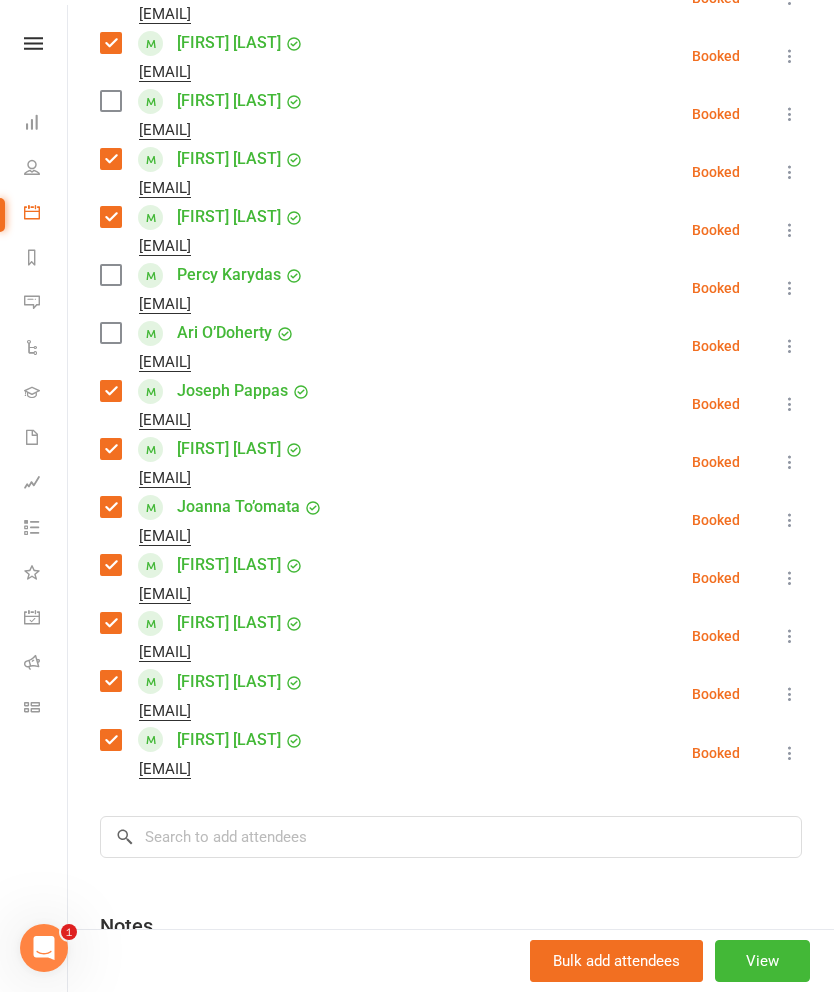scroll, scrollTop: 581, scrollLeft: 0, axis: vertical 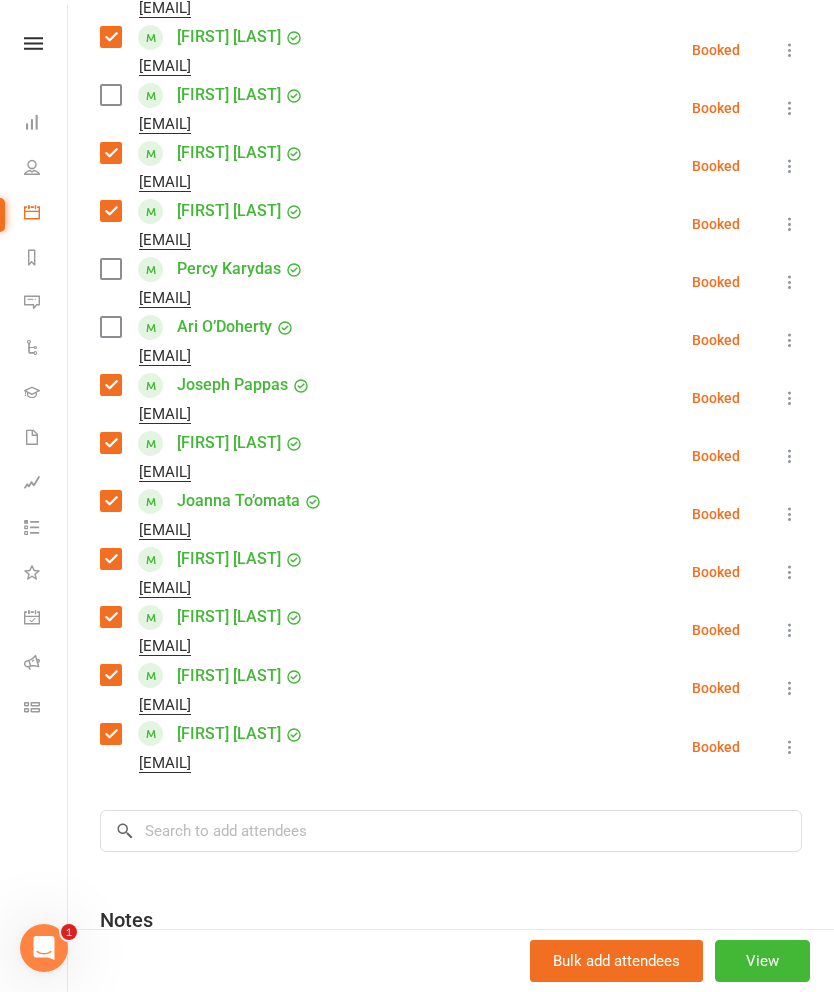click on "Class kiosk mode  Roll call  11:00 AM - 12:00 PM, Saturday, August, 2, 2025 with Quinton Cugola  at  Toowong Academy Downstairs  Attendees  17  places booked 13  places available Sort by  Last name  First name  Booking created    Patrick Allen-Jeffrey  [EMAIL] Booked More info  Remove  Check in  Mark absent  Send message  All bookings for series    Ruby Bryant  [EMAIL] Booked More info  Remove  Check in  Mark absent  Send message  All bookings for series    Lucy Butler  [EMAIL] Booked More info  Remove  Check in  Mark absent  Send message  All bookings for series    Arturo Caballero  [EMAIL] Booked More info  Remove  Check in  Mark absent  Send message  All bookings for series    Mia Greadly  [EMAIL] Booked More info  Remove  Check in  Mark absent  Send message  All bookings for series    Sage Harrison  [EMAIL] Booked More info  Remove  Check in  Mark absent  Send message  All bookings for series    Siena Howard" at bounding box center (451, 318) 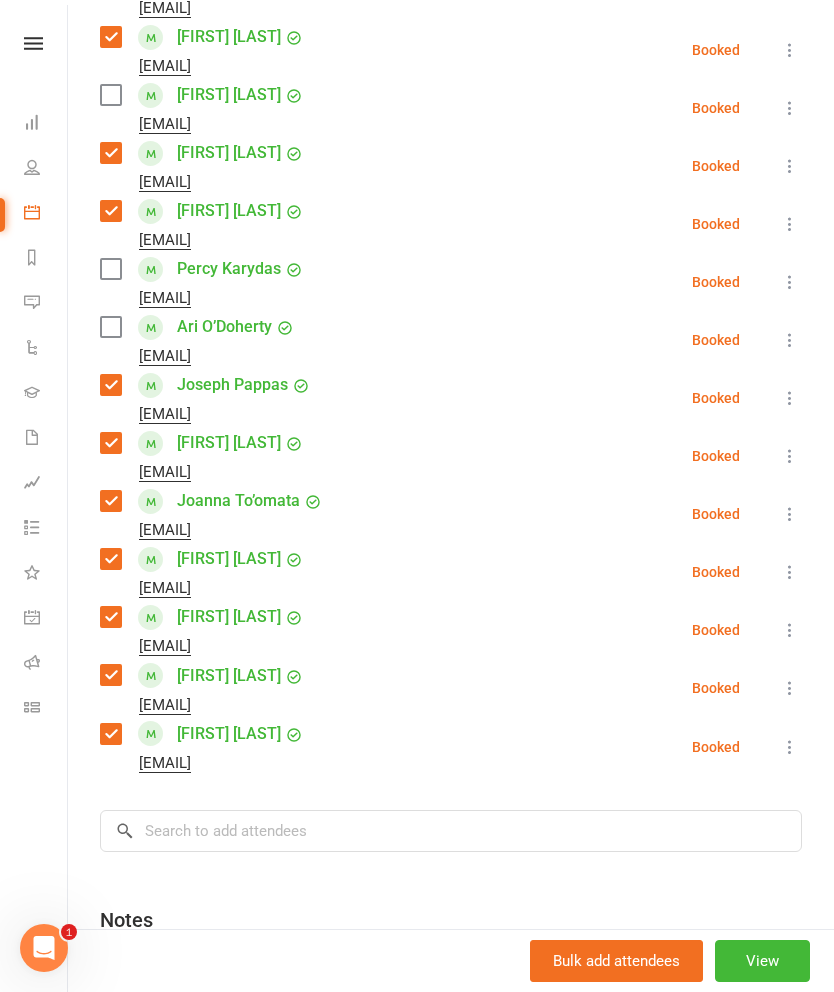 click on "Class kiosk mode  Roll call  11:00 AM - 12:00 PM, Saturday, August, 2, 2025 with Quinton Cugola  at  Toowong Academy Downstairs  Attendees  17  places booked 13  places available Sort by  Last name  First name  Booking created    Patrick Allen-Jeffrey  [EMAIL] Booked More info  Remove  Check in  Mark absent  Send message  All bookings for series    Ruby Bryant  [EMAIL] Booked More info  Remove  Check in  Mark absent  Send message  All bookings for series    Lucy Butler  [EMAIL] Booked More info  Remove  Check in  Mark absent  Send message  All bookings for series    Arturo Caballero  [EMAIL] Booked More info  Remove  Check in  Mark absent  Send message  All bookings for series    Mia Greadly  [EMAIL] Booked More info  Remove  Check in  Mark absent  Send message  All bookings for series    Sage Harrison  [EMAIL] Booked More info  Remove  Check in  Mark absent  Send message  All bookings for series    Siena Howard" at bounding box center (451, 318) 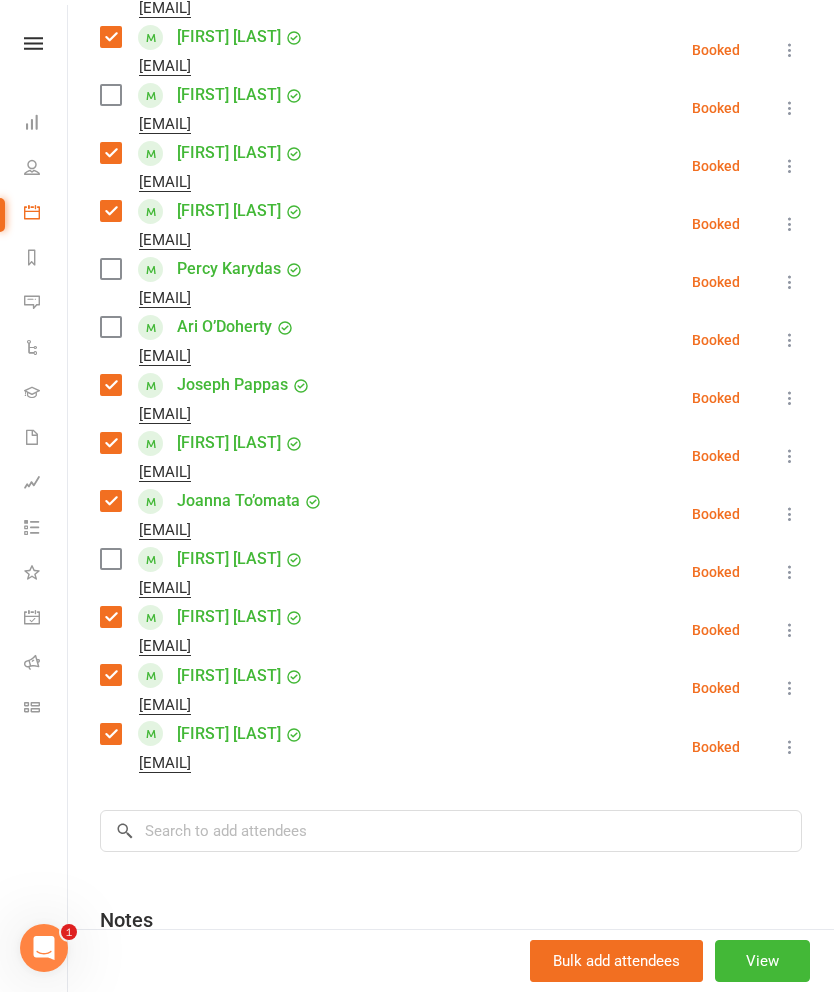 click at bounding box center [110, 617] 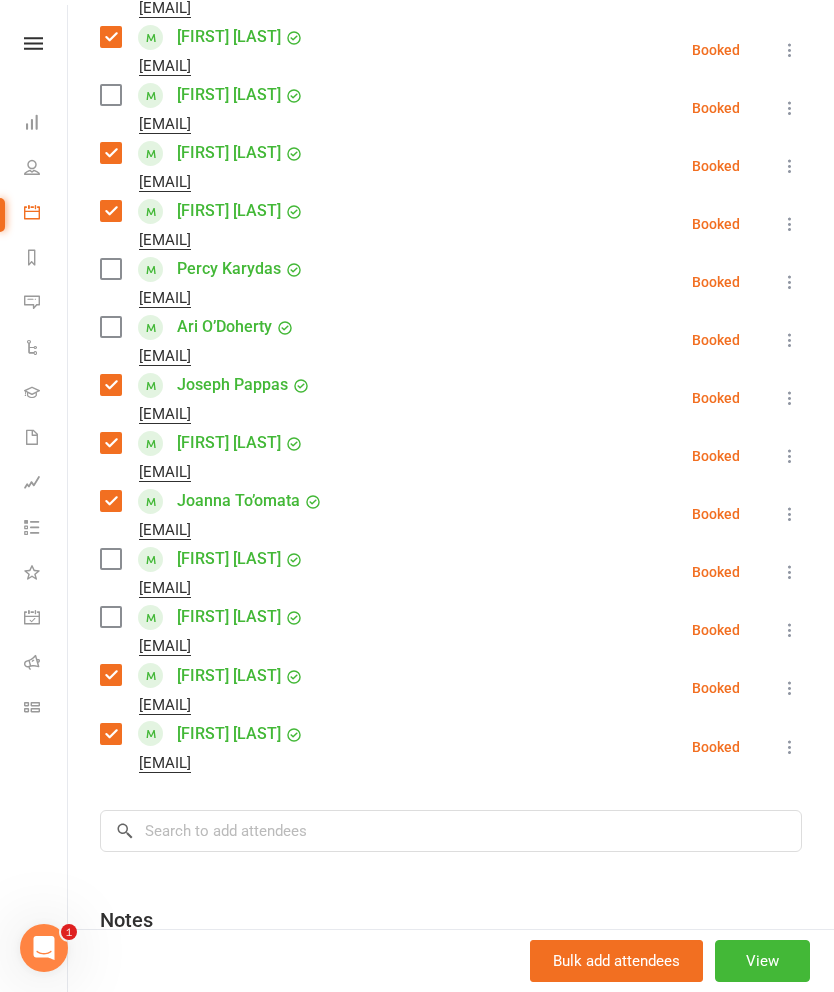 click at bounding box center [110, 734] 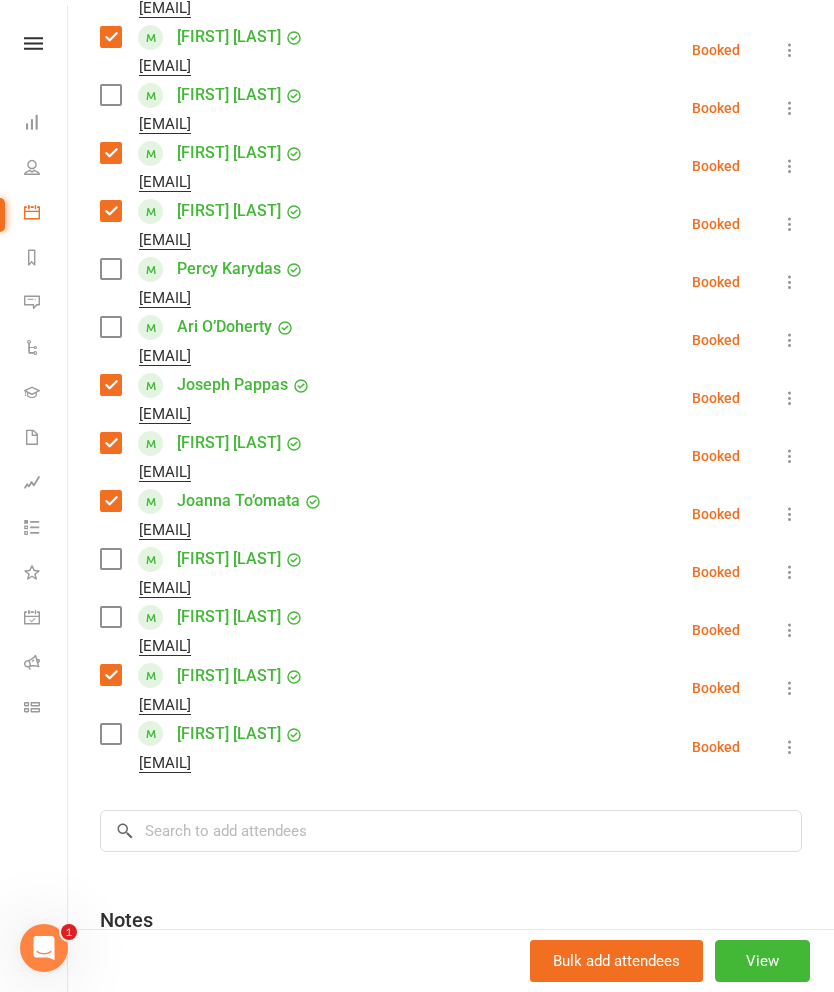 click at bounding box center [110, 675] 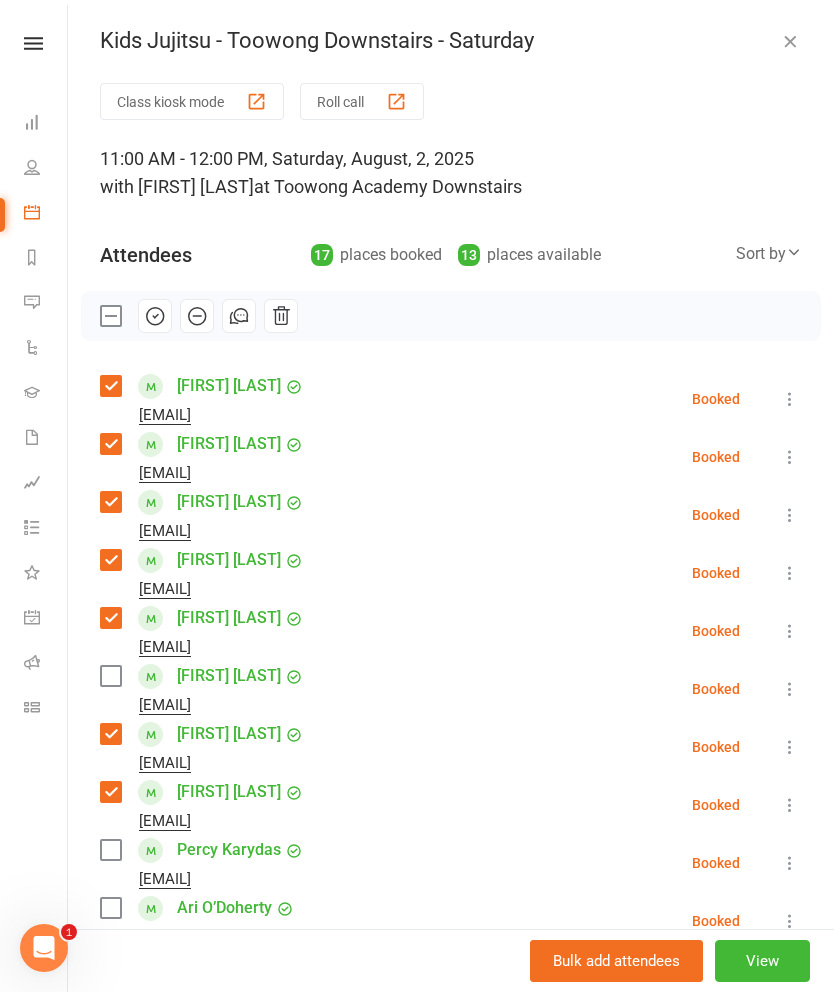 scroll, scrollTop: 0, scrollLeft: 0, axis: both 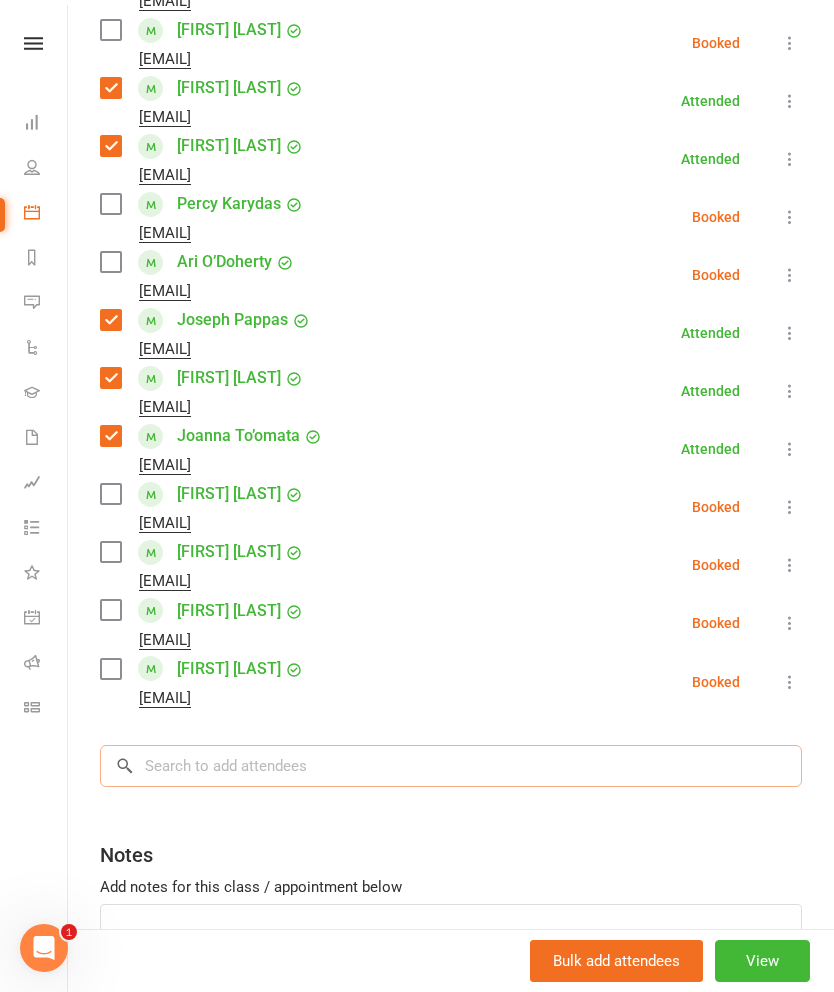 click at bounding box center (451, 766) 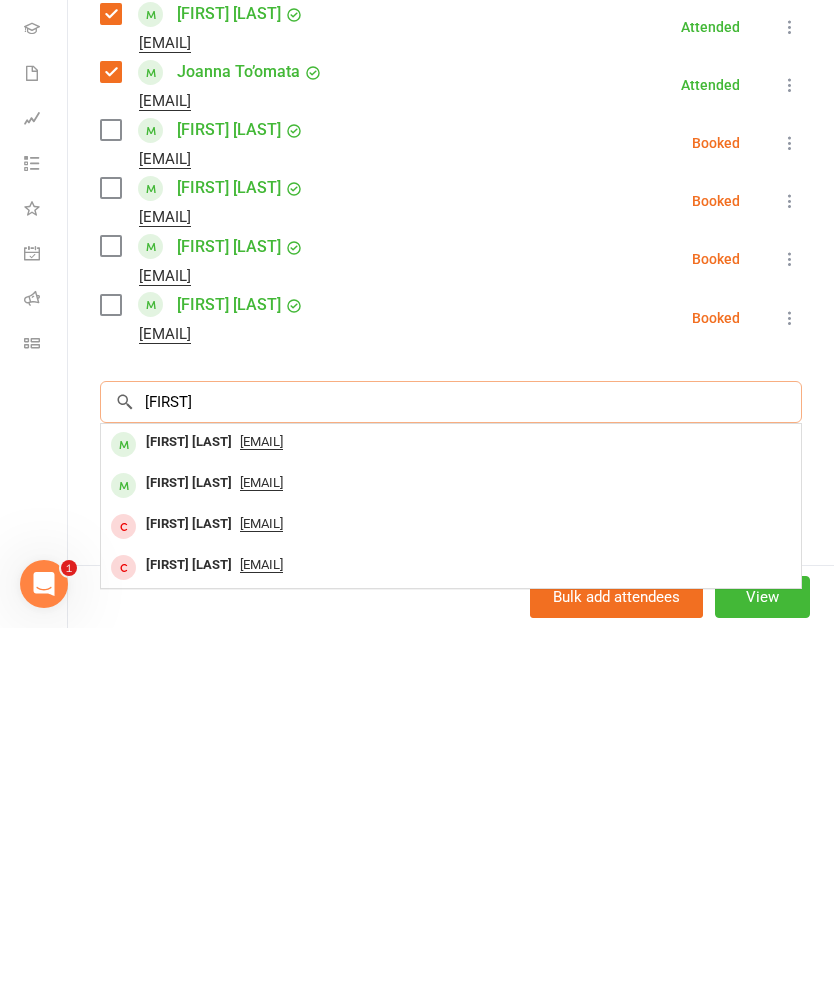 type on "[FIRST]" 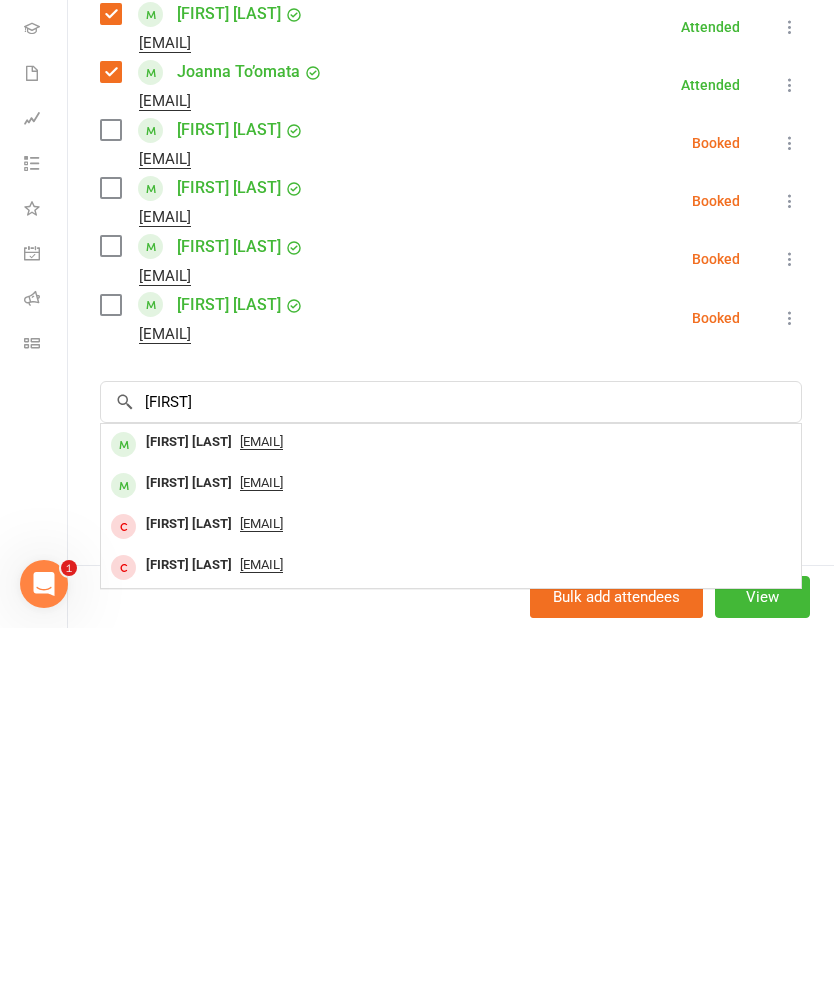 click on "[FIRST] [LAST]" at bounding box center (189, 847) 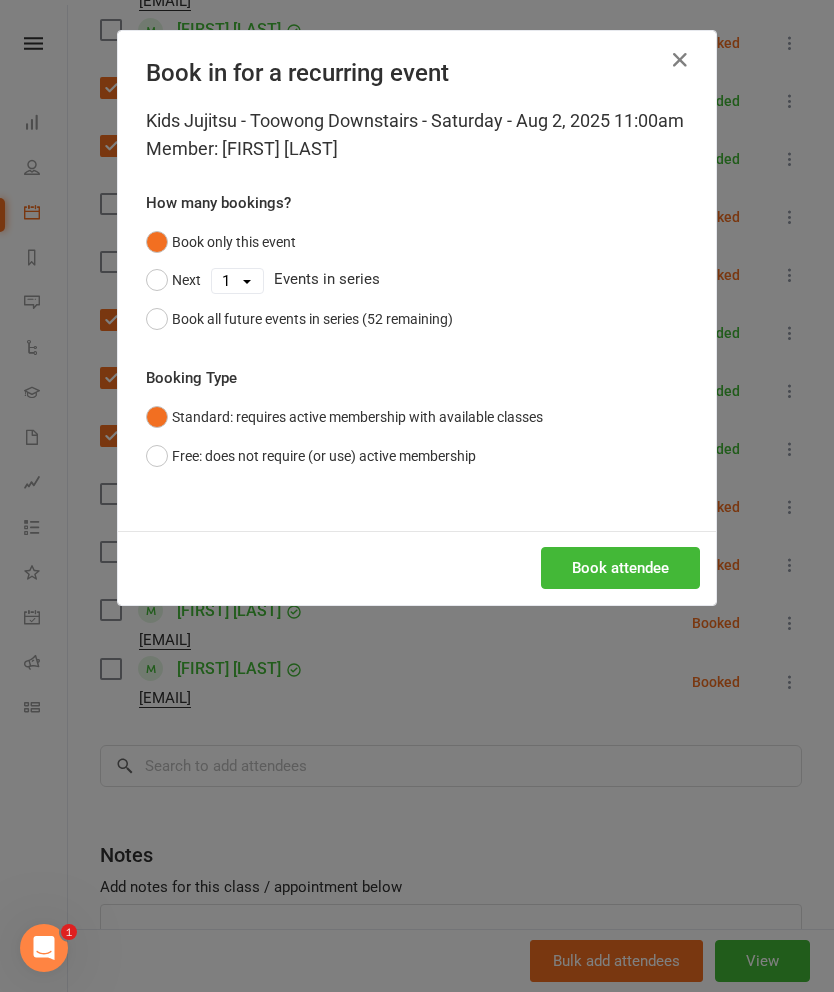 click on "Book attendee" at bounding box center (620, 568) 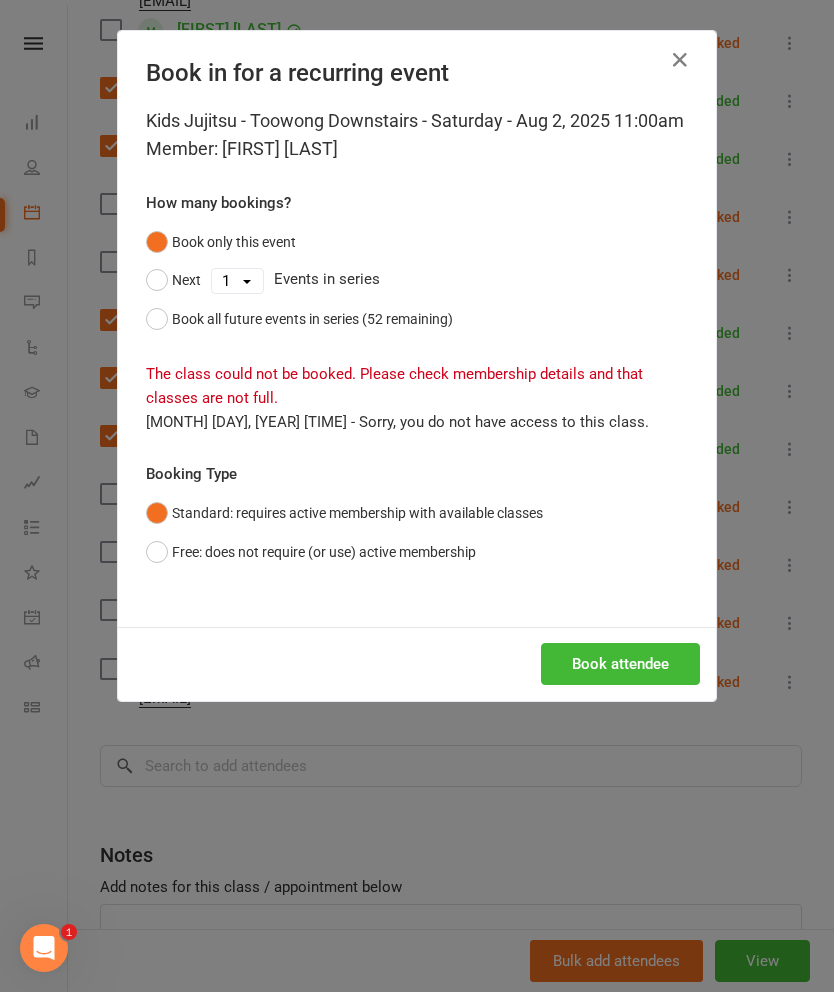 click on "Free: does not require (or use) active membership" at bounding box center [311, 552] 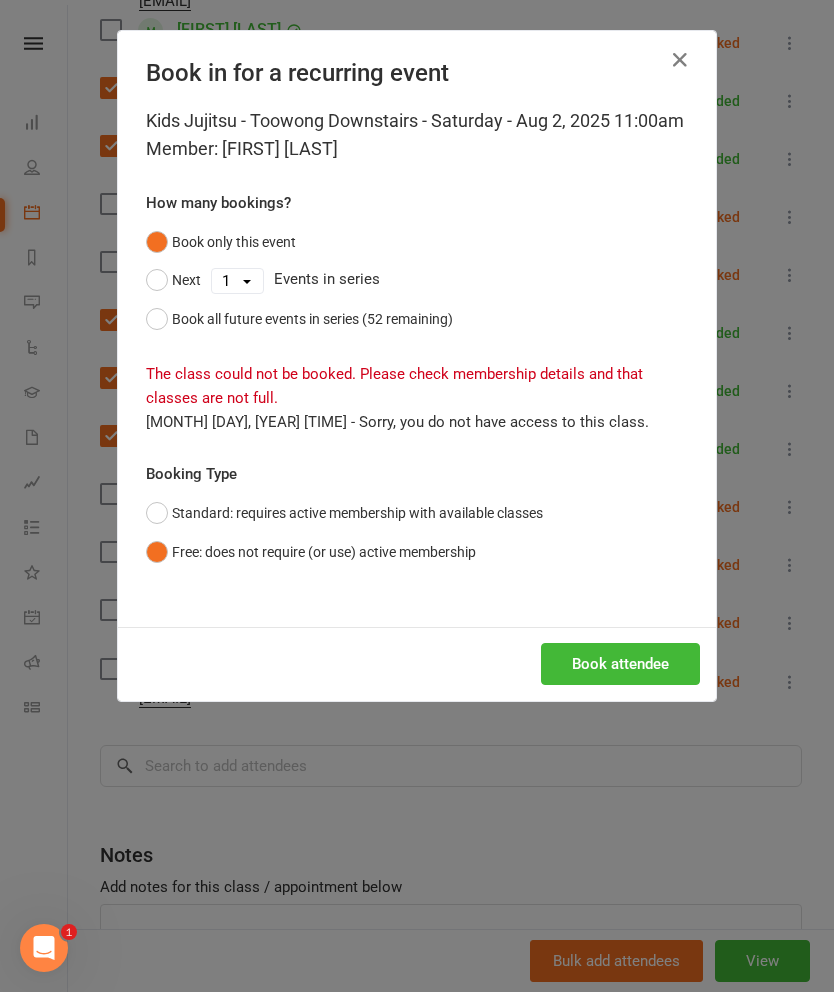 click on "Book attendee" at bounding box center (620, 664) 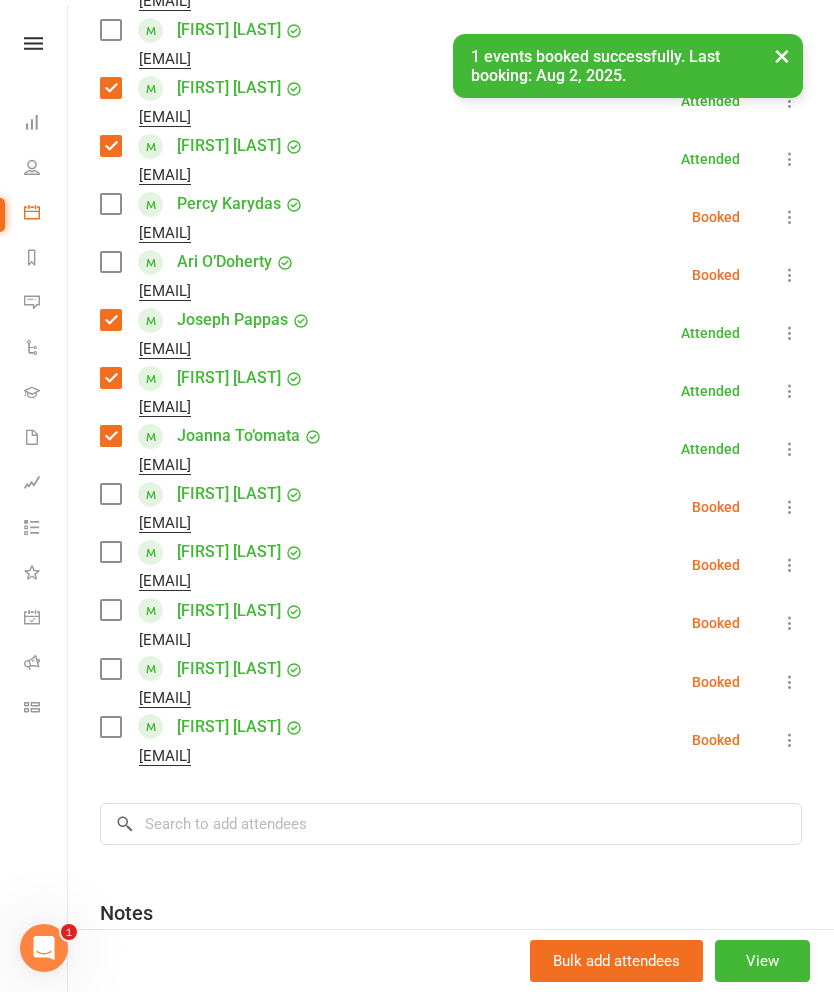 scroll, scrollTop: 583, scrollLeft: 0, axis: vertical 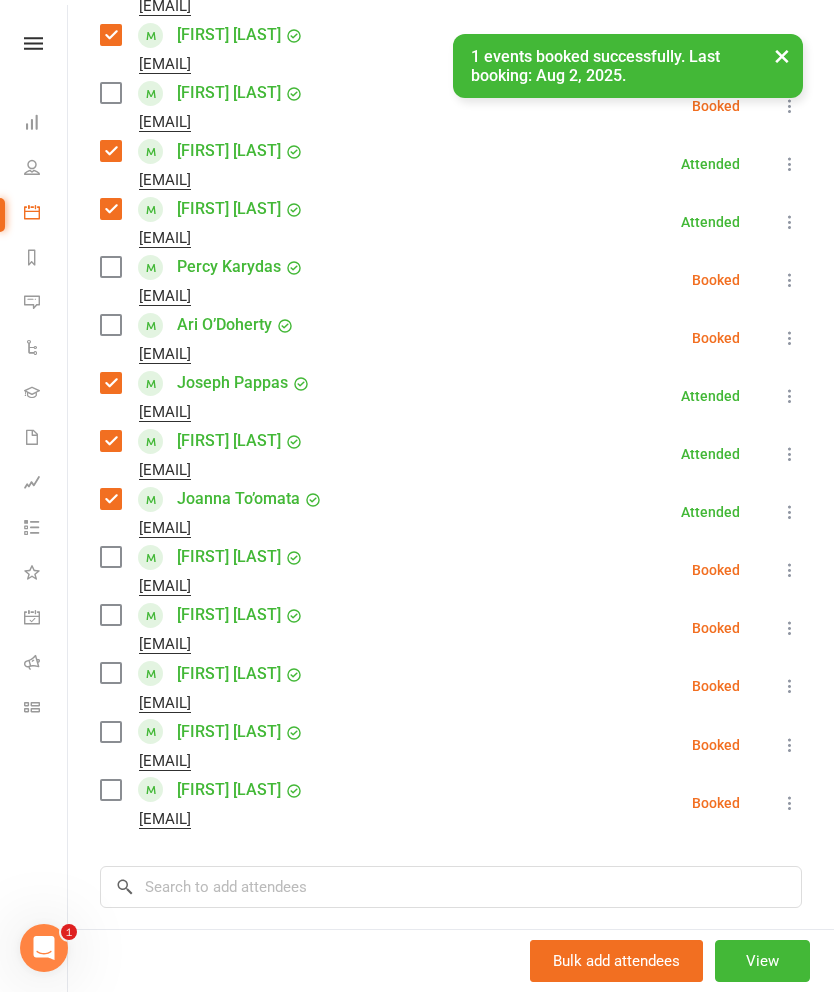 click at bounding box center [110, 673] 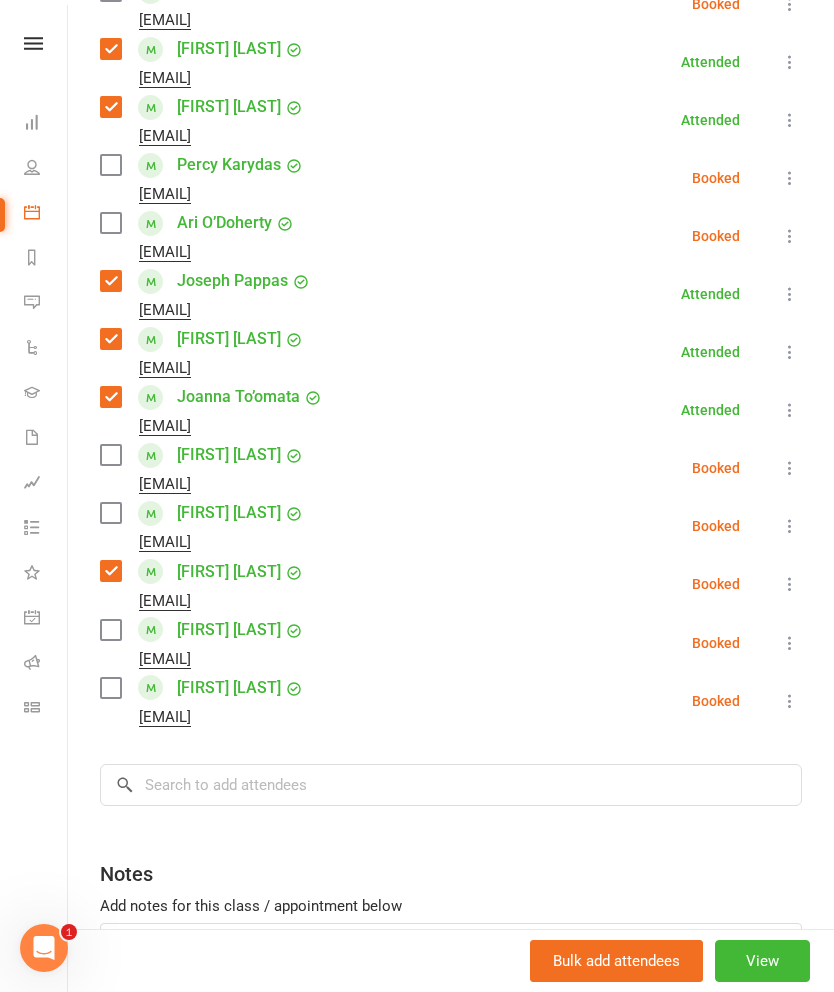 scroll, scrollTop: 684, scrollLeft: 0, axis: vertical 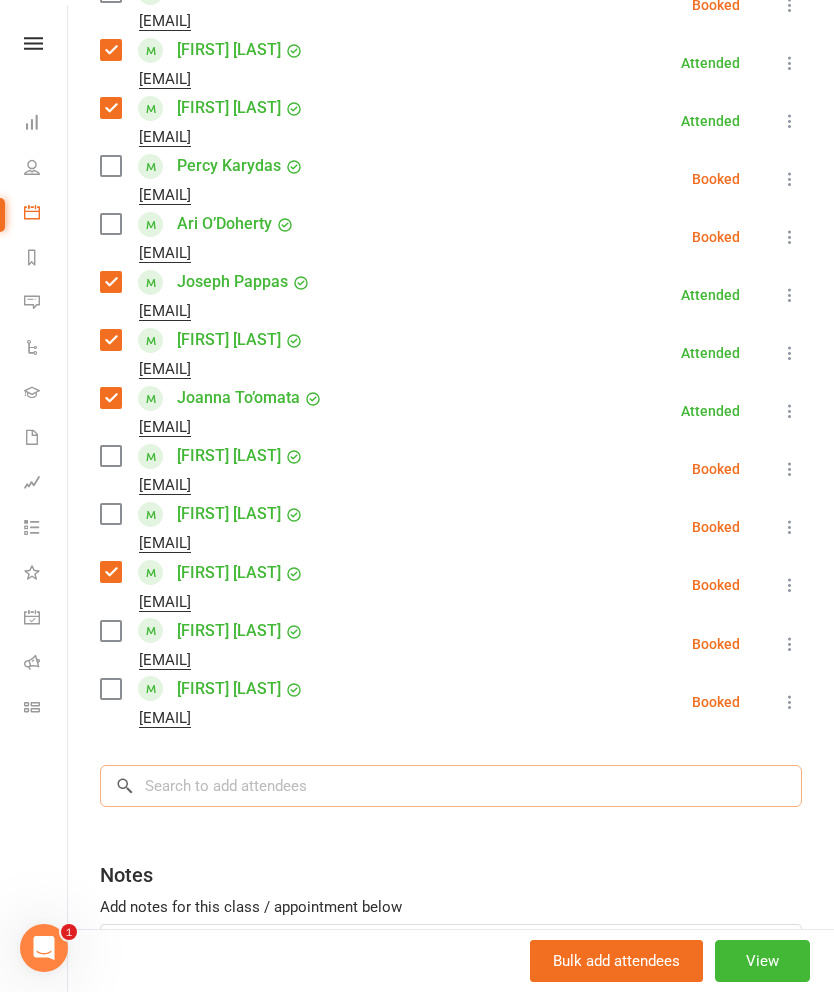 click at bounding box center (451, 786) 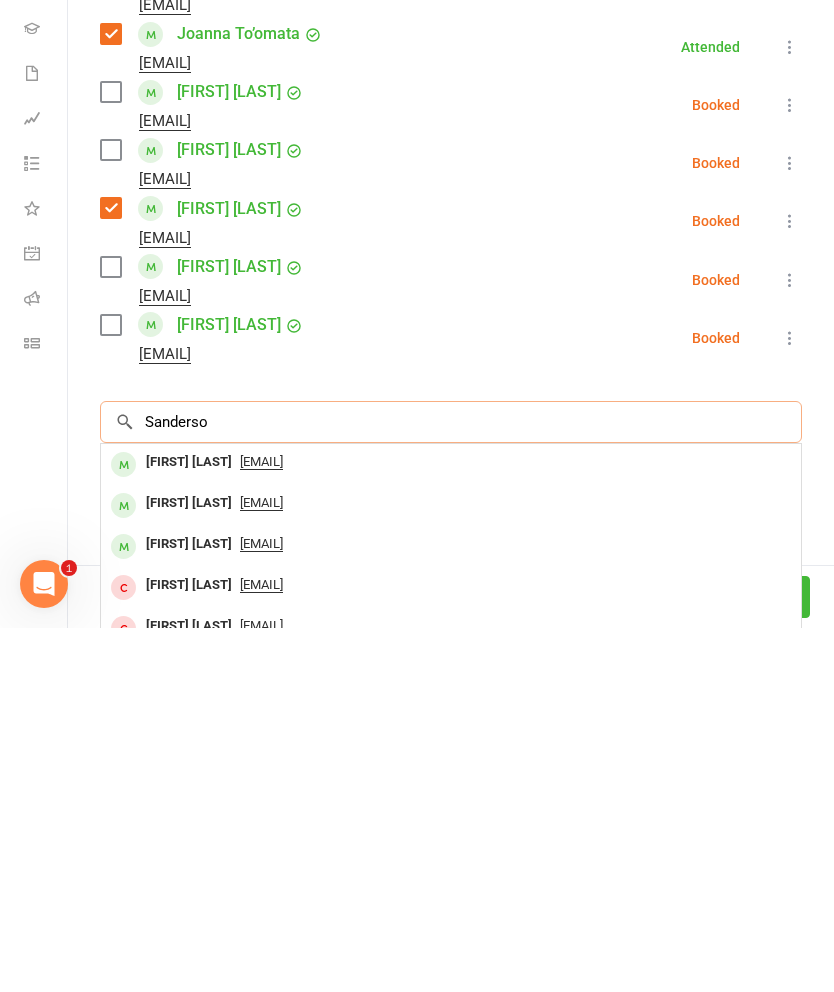type on "Sanderso" 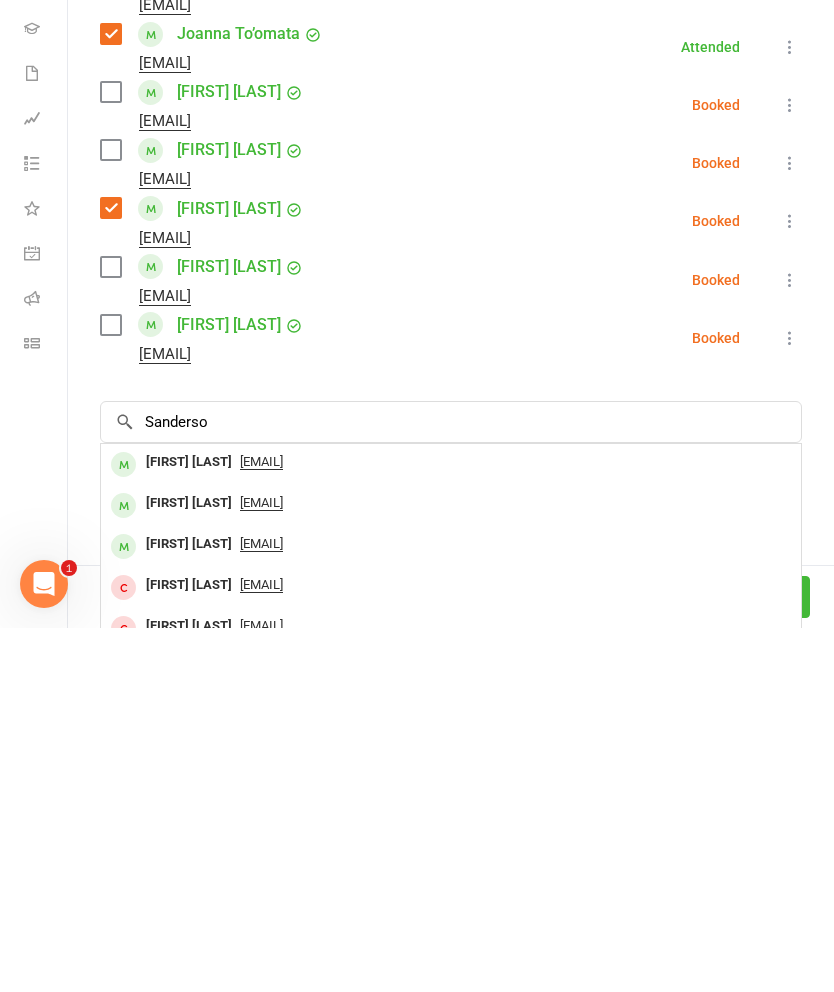 click on "[FIRST] [LAST]" at bounding box center [189, 826] 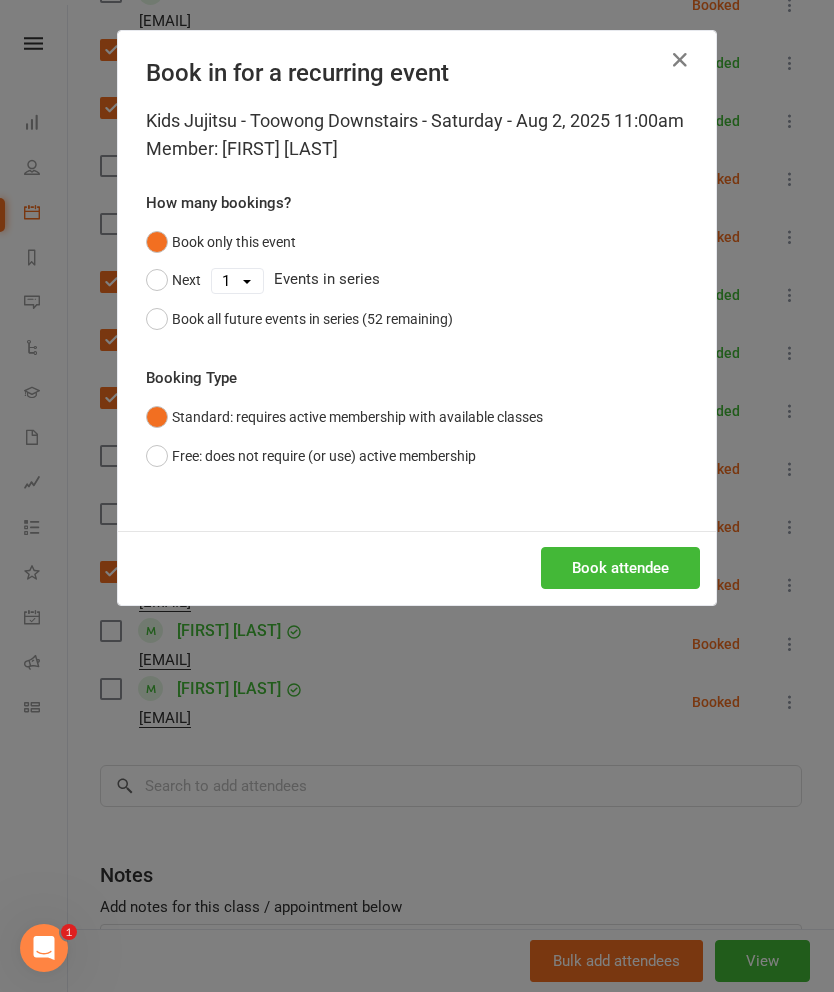 click on "Book attendee" at bounding box center (620, 568) 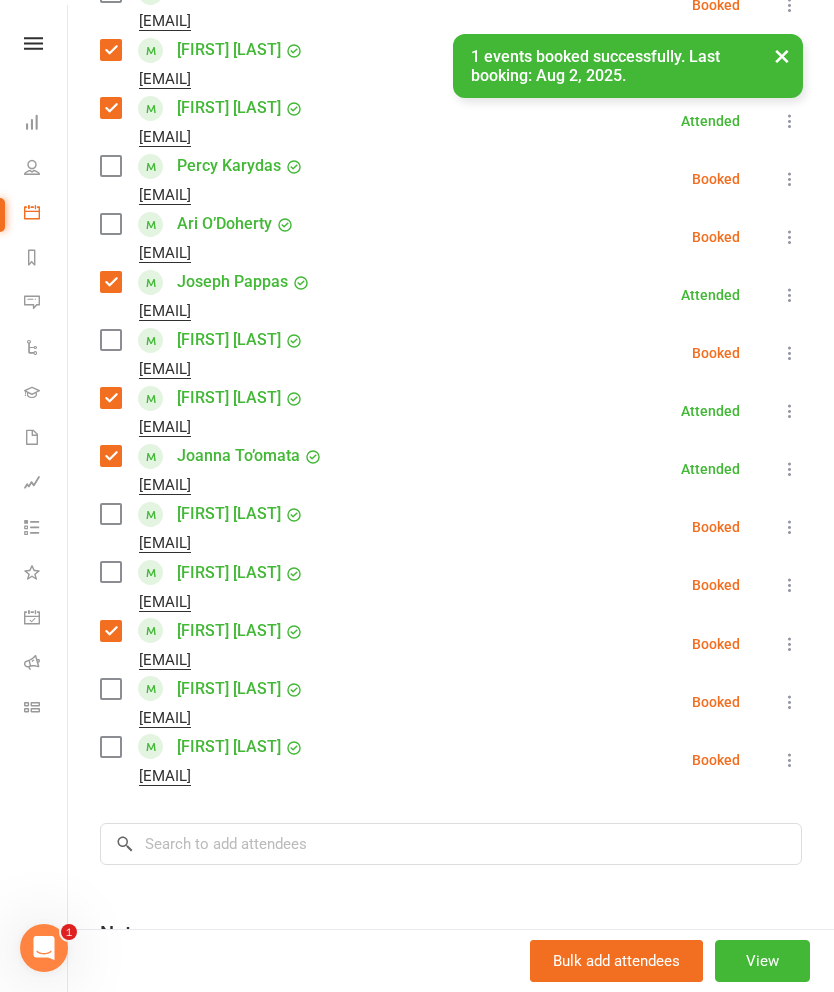 click on "[EMAIL]" at bounding box center [206, 369] 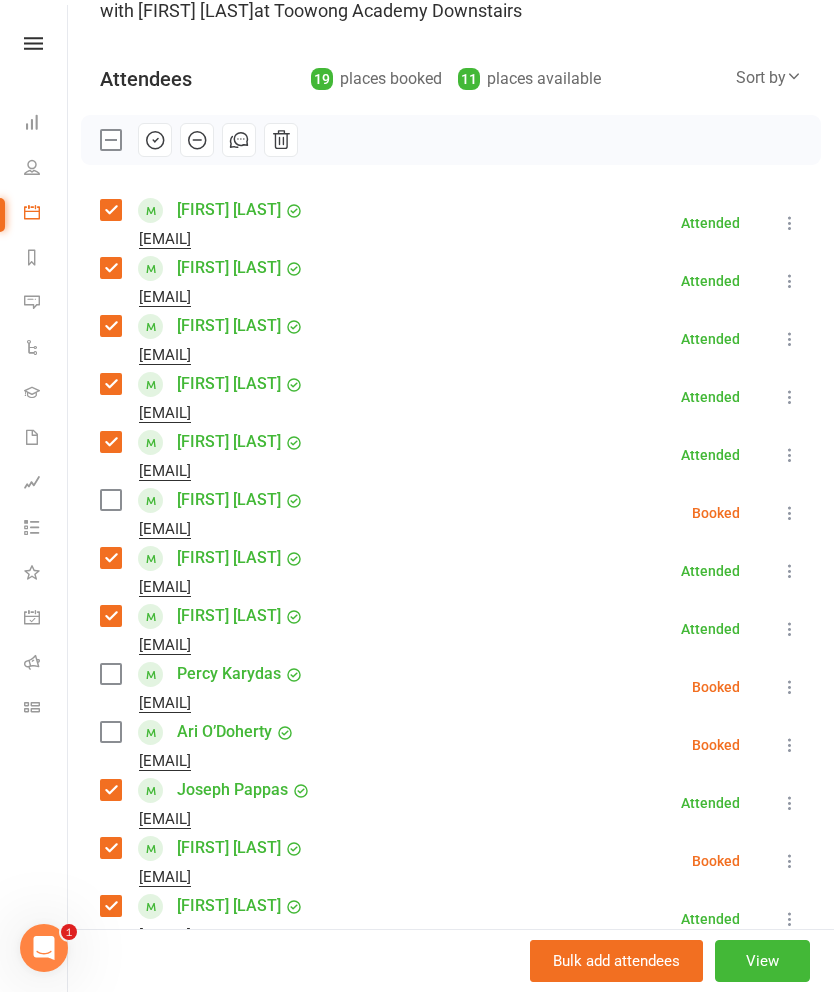 scroll, scrollTop: 173, scrollLeft: 0, axis: vertical 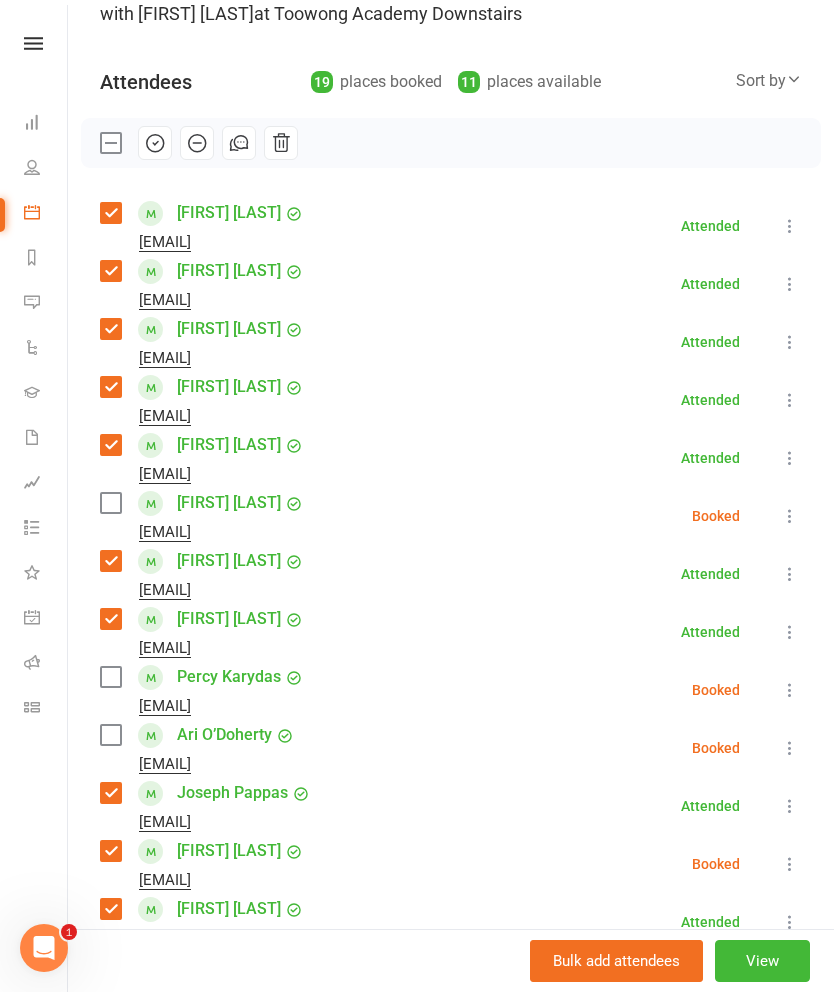 click at bounding box center [155, 143] 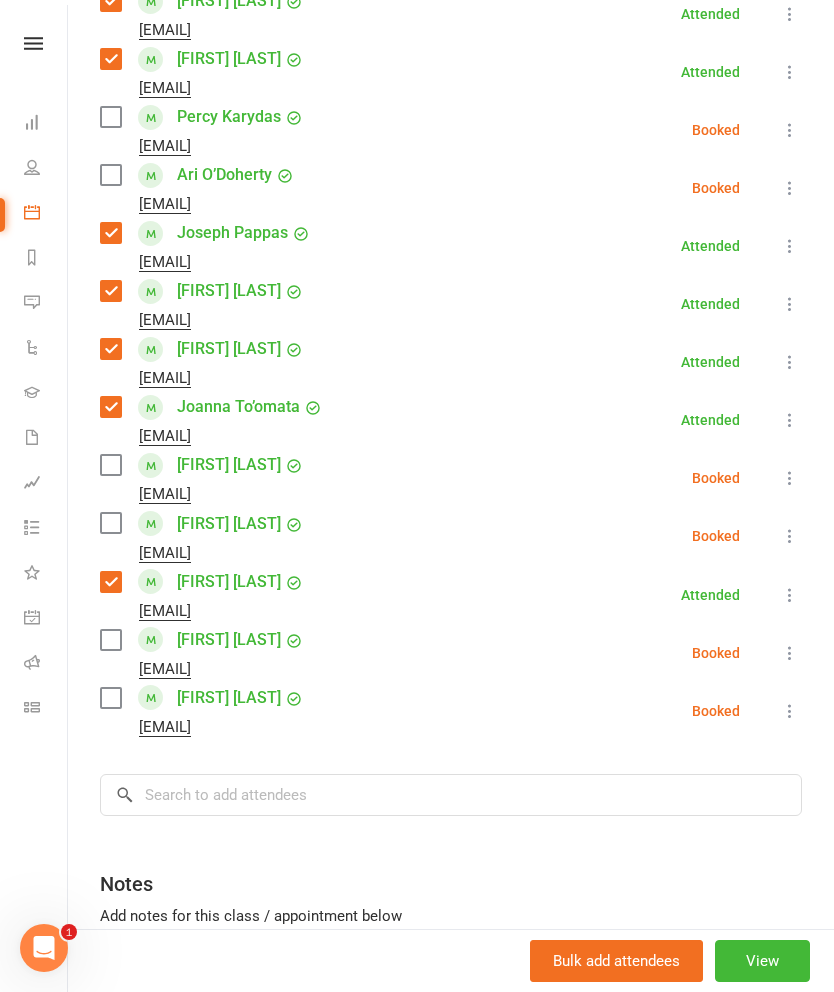 scroll, scrollTop: 732, scrollLeft: 0, axis: vertical 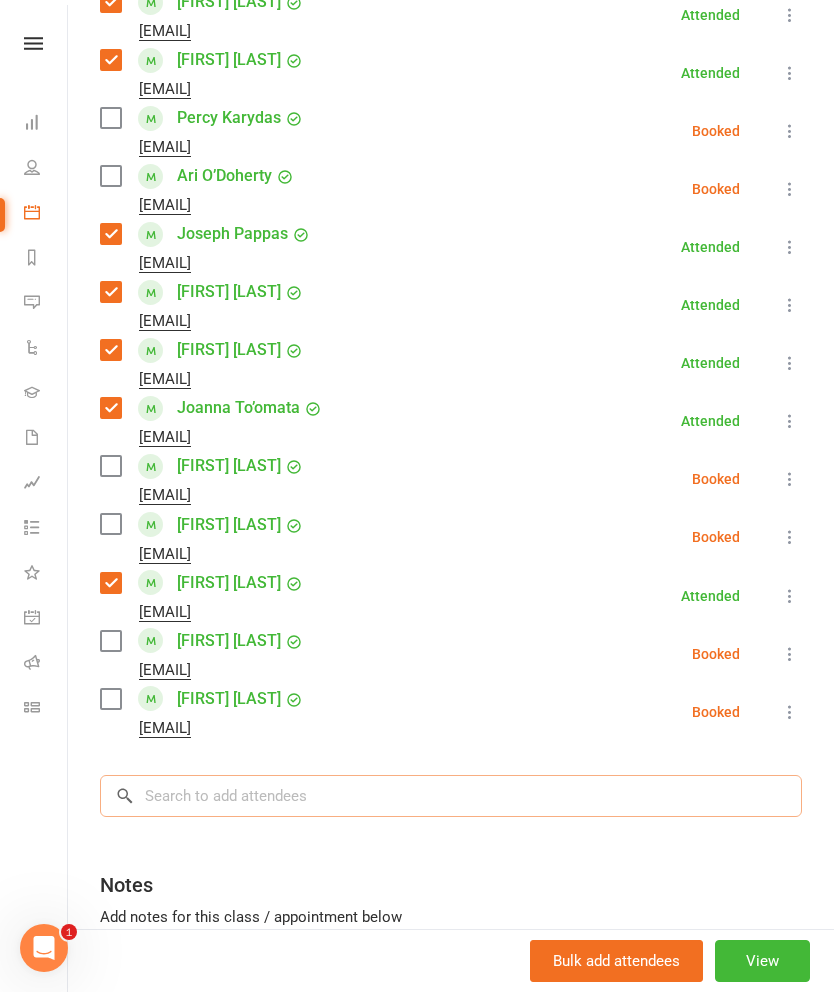 click at bounding box center [451, 796] 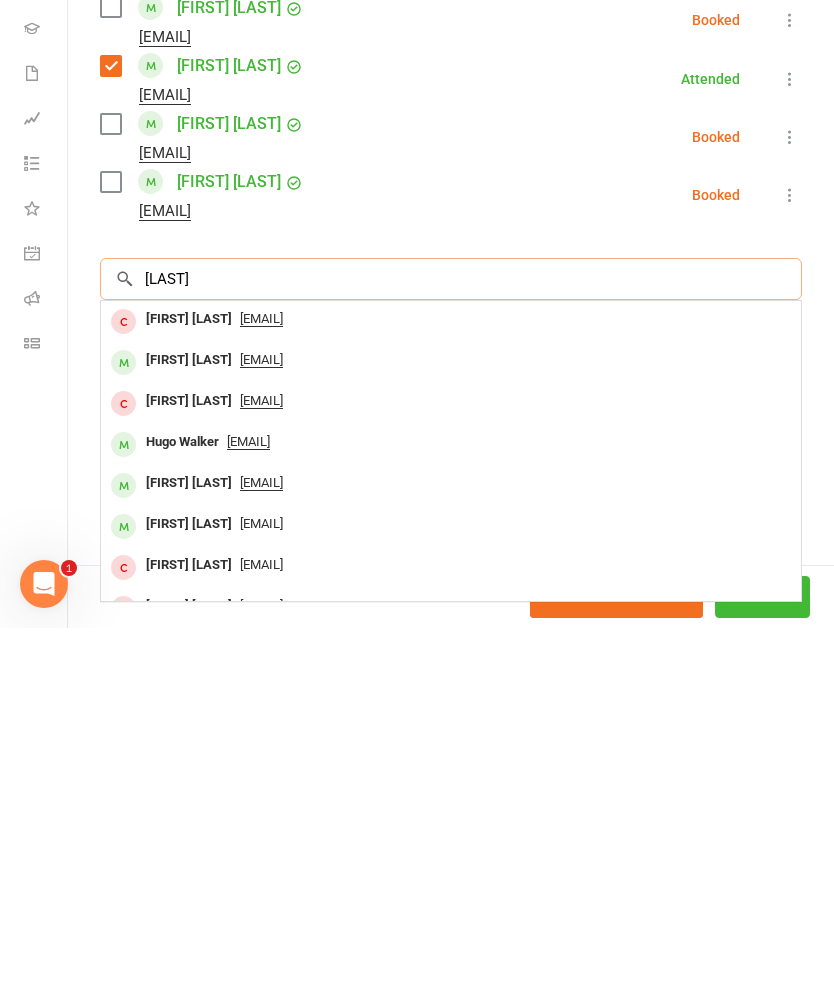 scroll, scrollTop: 881, scrollLeft: 0, axis: vertical 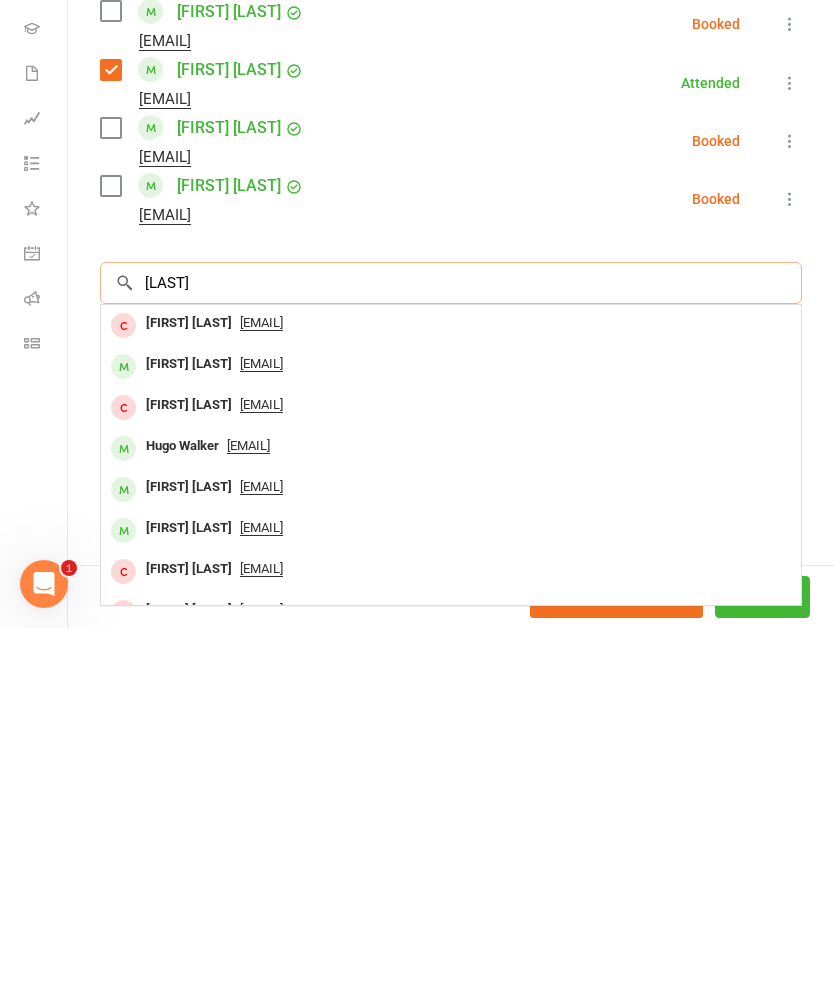 click on "[LAST]" at bounding box center (451, 647) 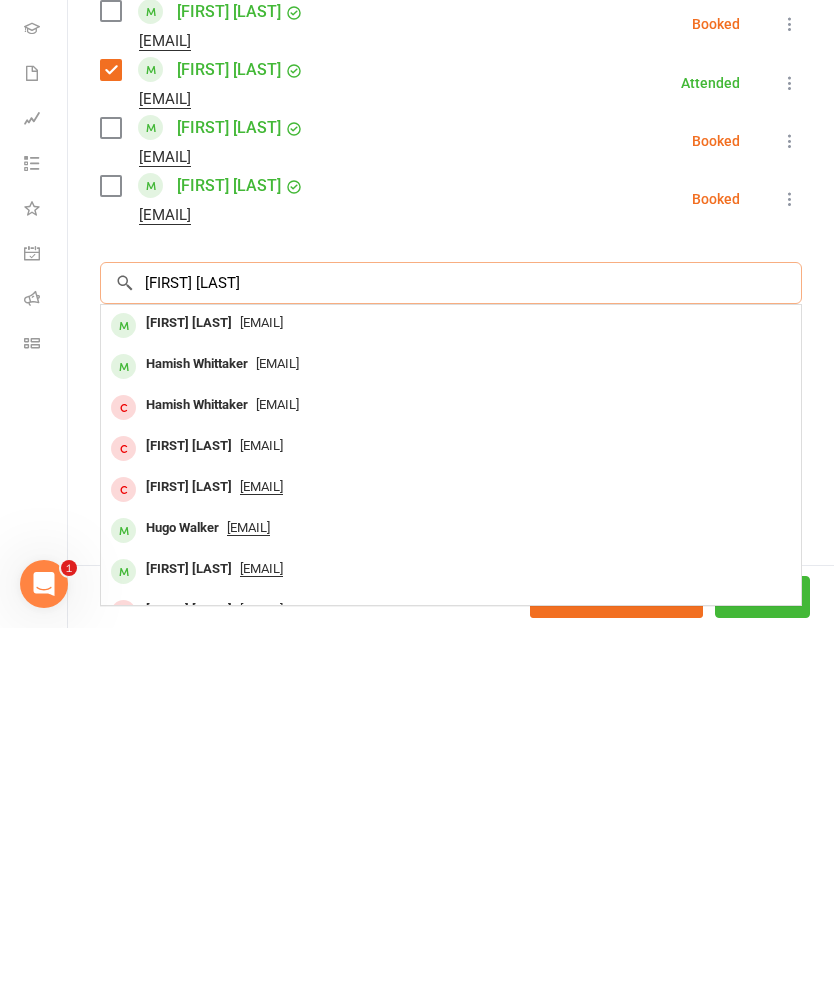 scroll, scrollTop: 760, scrollLeft: 0, axis: vertical 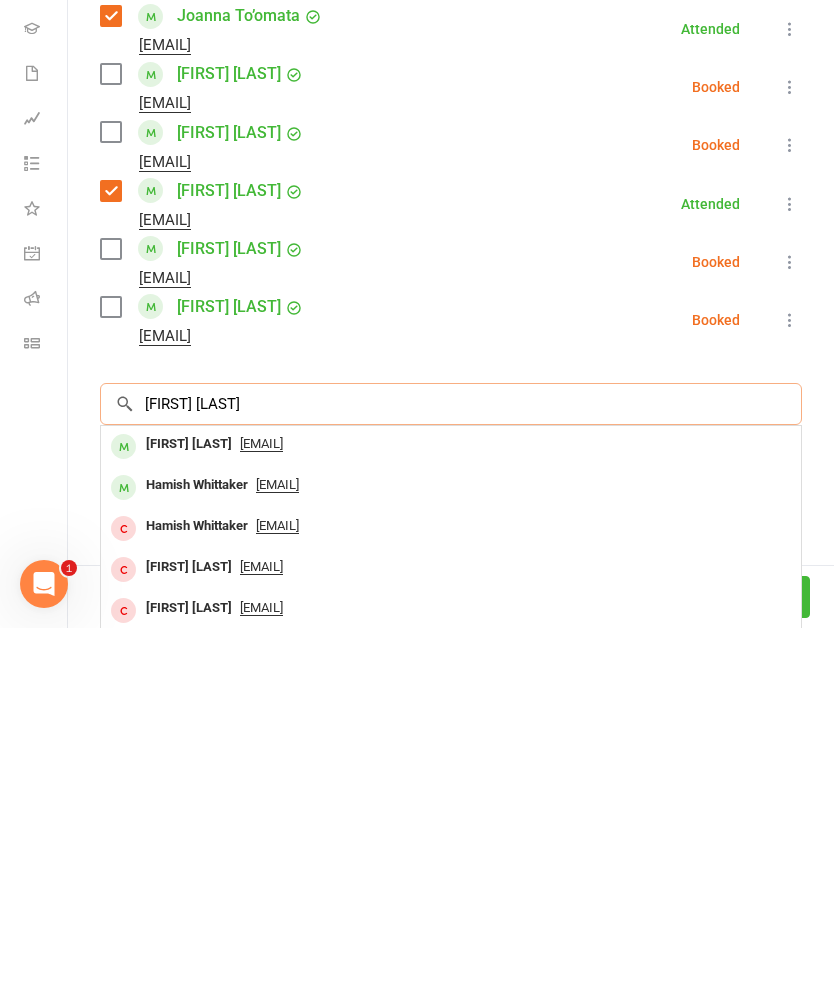 type on "[FIRST] [LAST]" 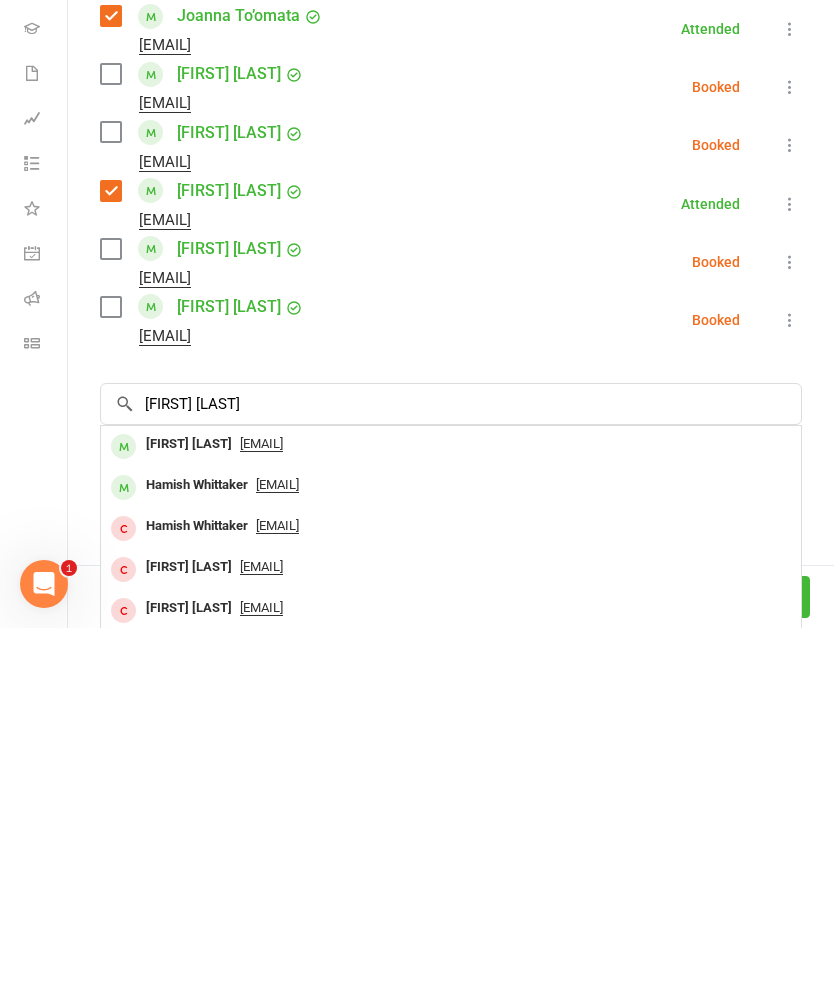click on "[FIRST] [LAST]" at bounding box center (189, 808) 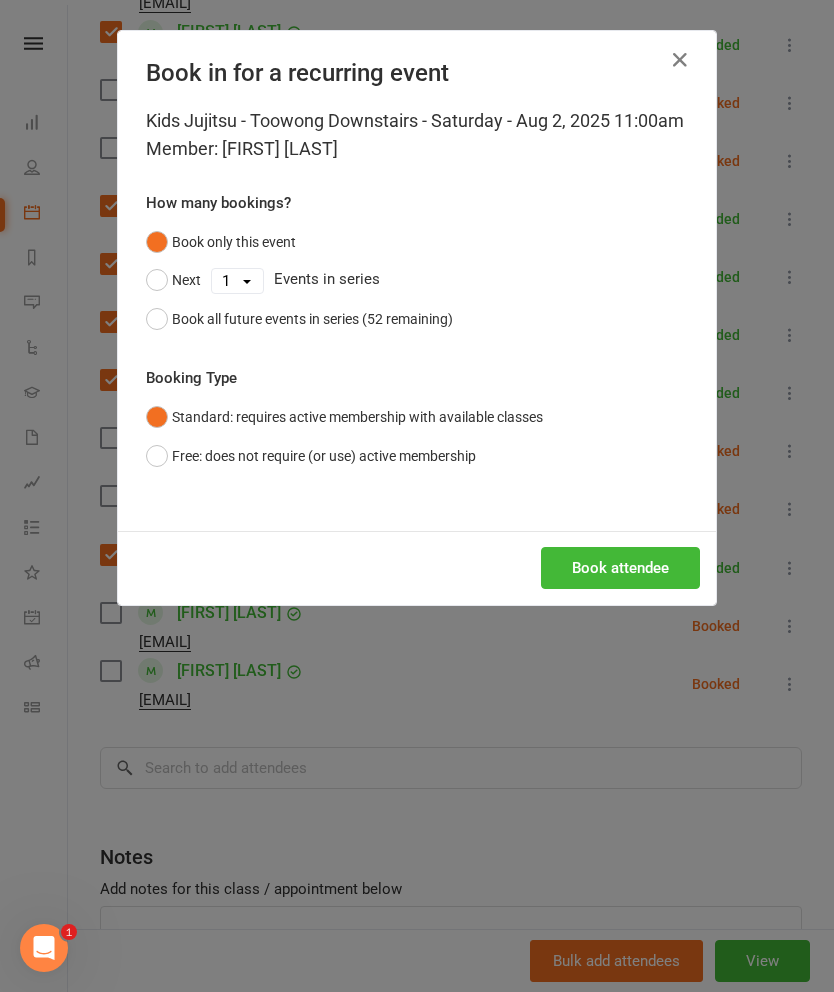 click on "Book attendee" at bounding box center [620, 568] 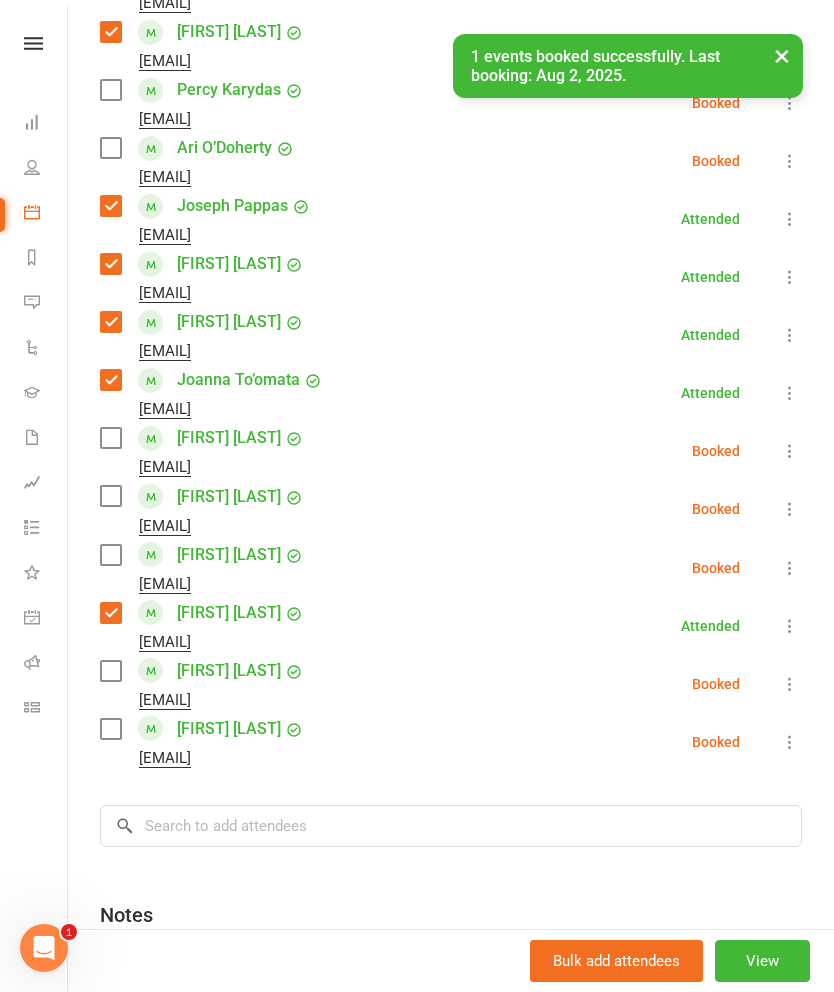 click at bounding box center [110, 555] 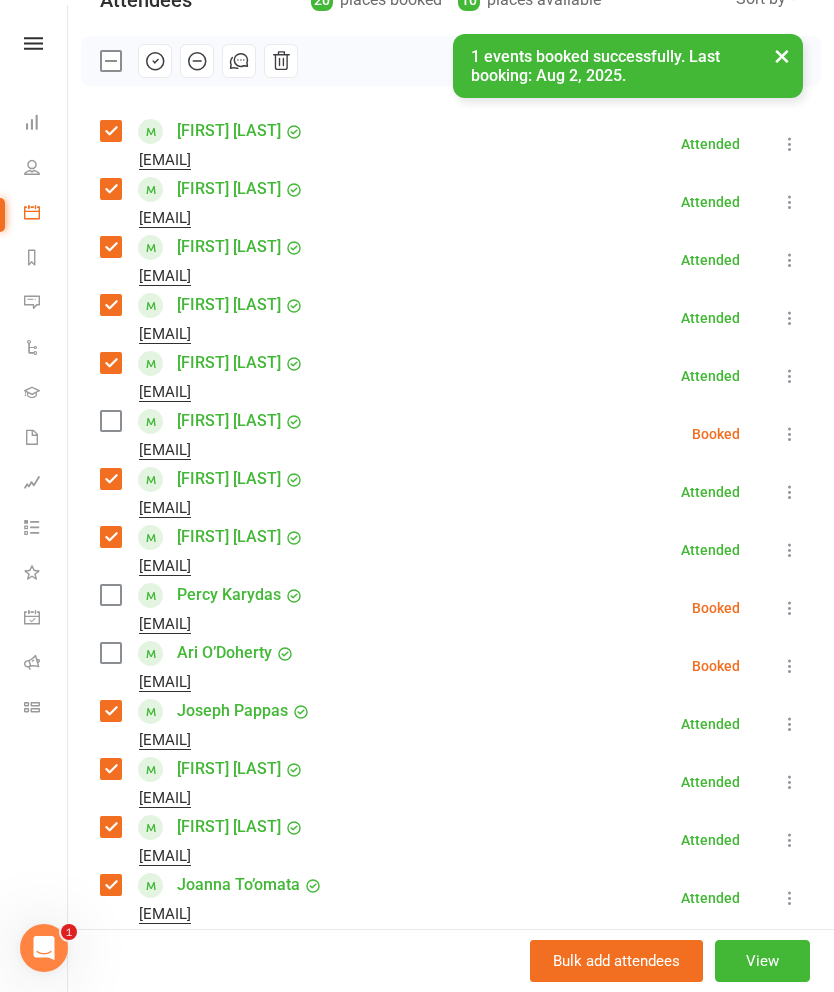 scroll, scrollTop: 258, scrollLeft: 0, axis: vertical 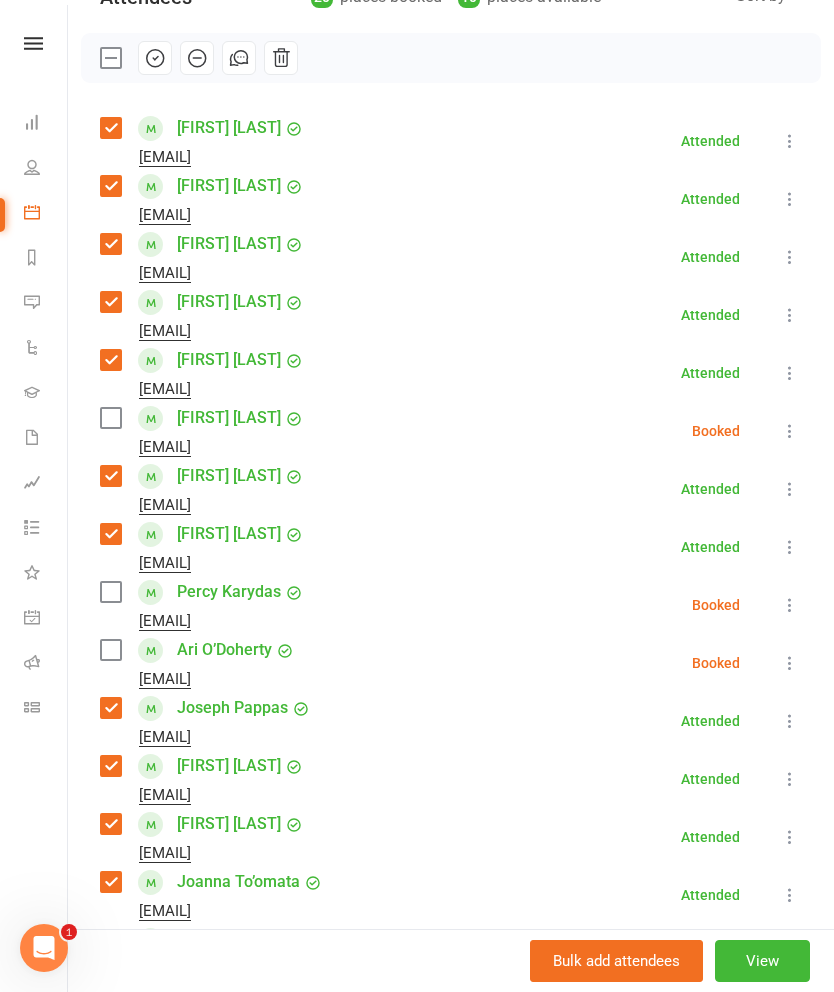 click at bounding box center [155, 58] 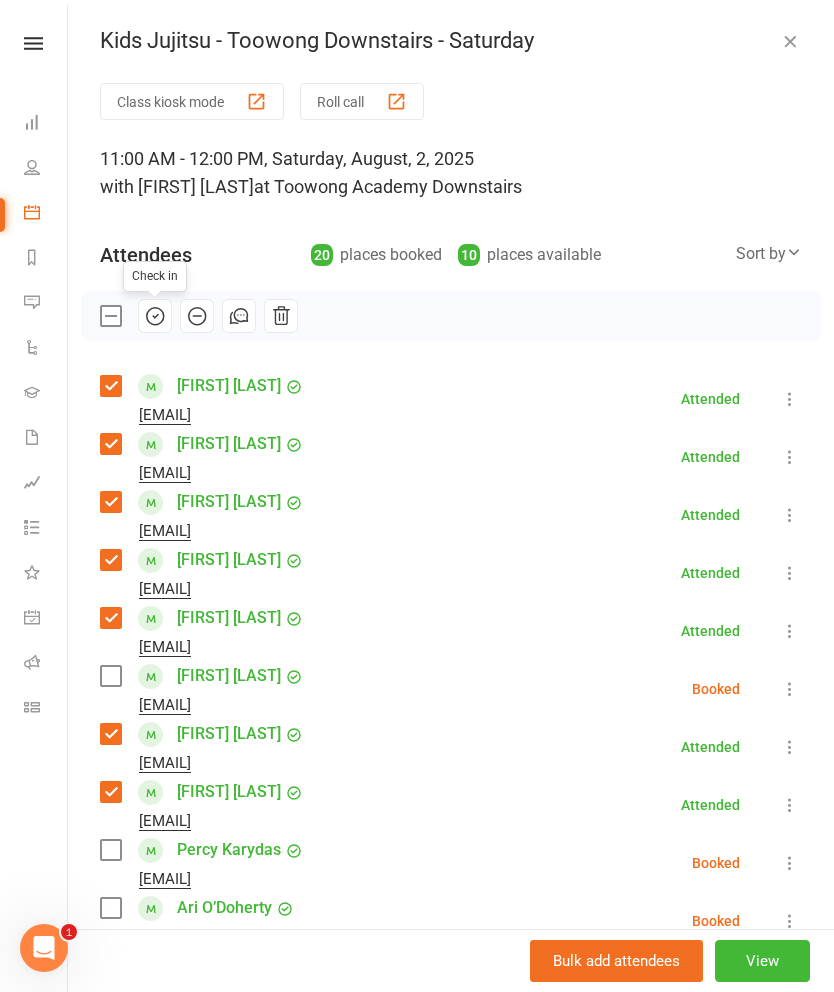scroll, scrollTop: 0, scrollLeft: 0, axis: both 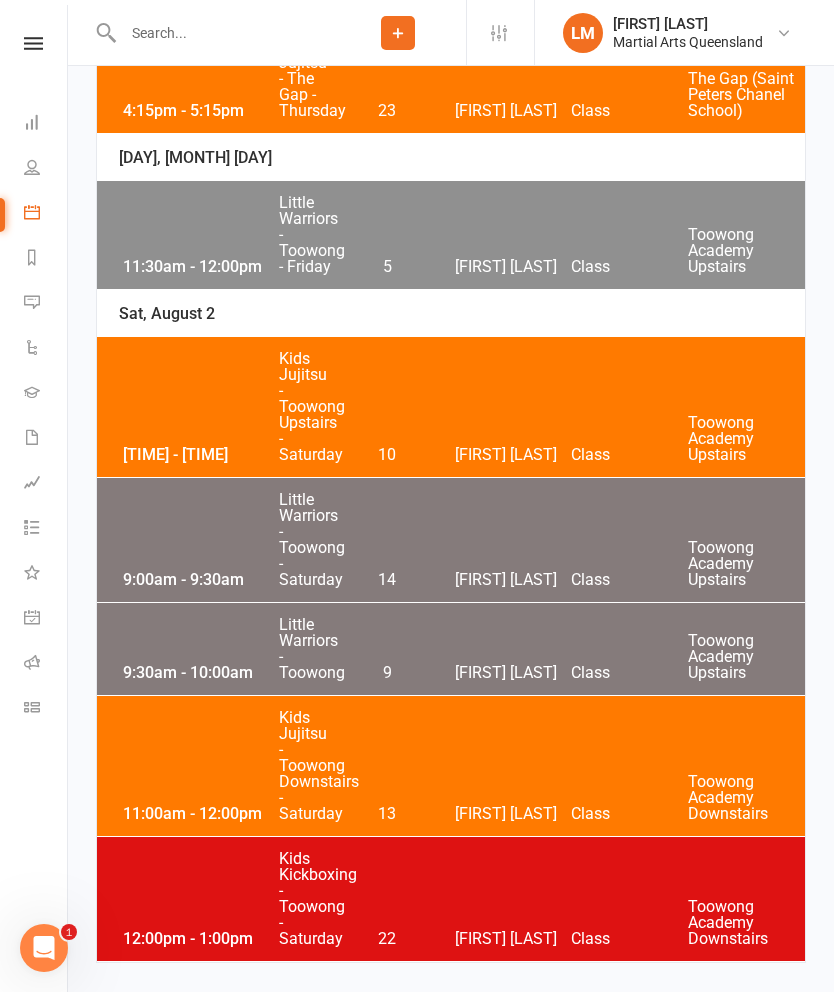 click on "12:00pm - 1:00pm Kids Kickboxing - Toowong - Saturday 22 [FIRST] [LAST] Class Toowong Academy Downstairs" at bounding box center (451, 899) 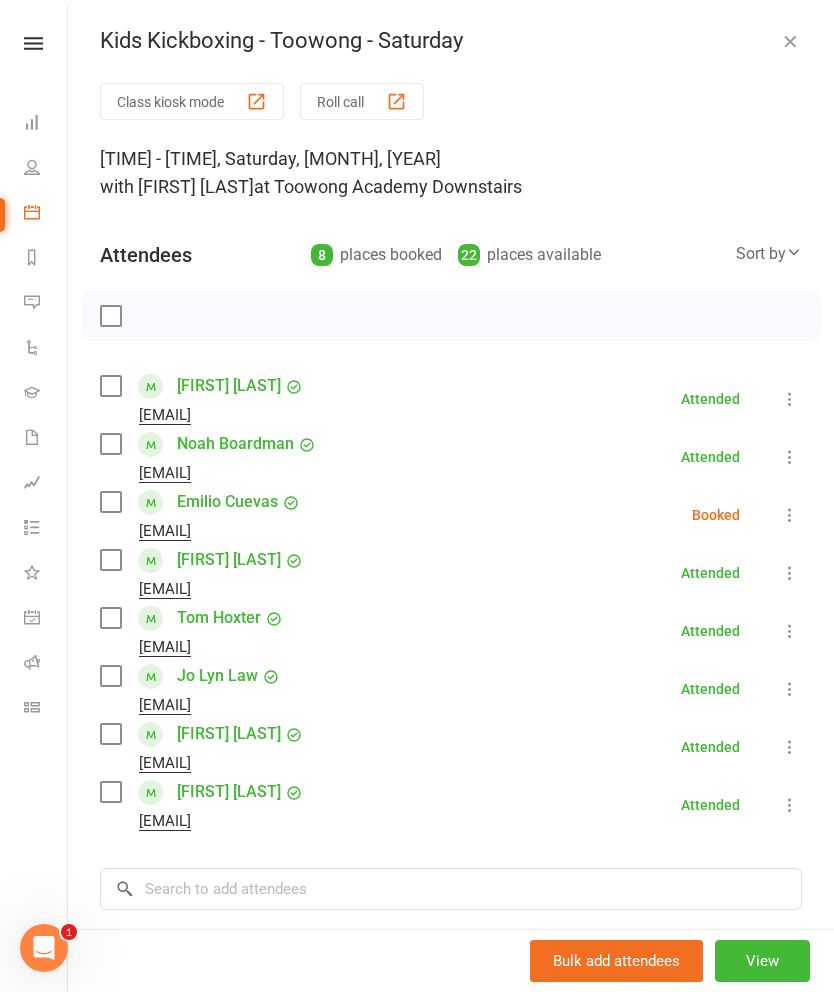 click on "Jo Lyn Law" at bounding box center [217, 676] 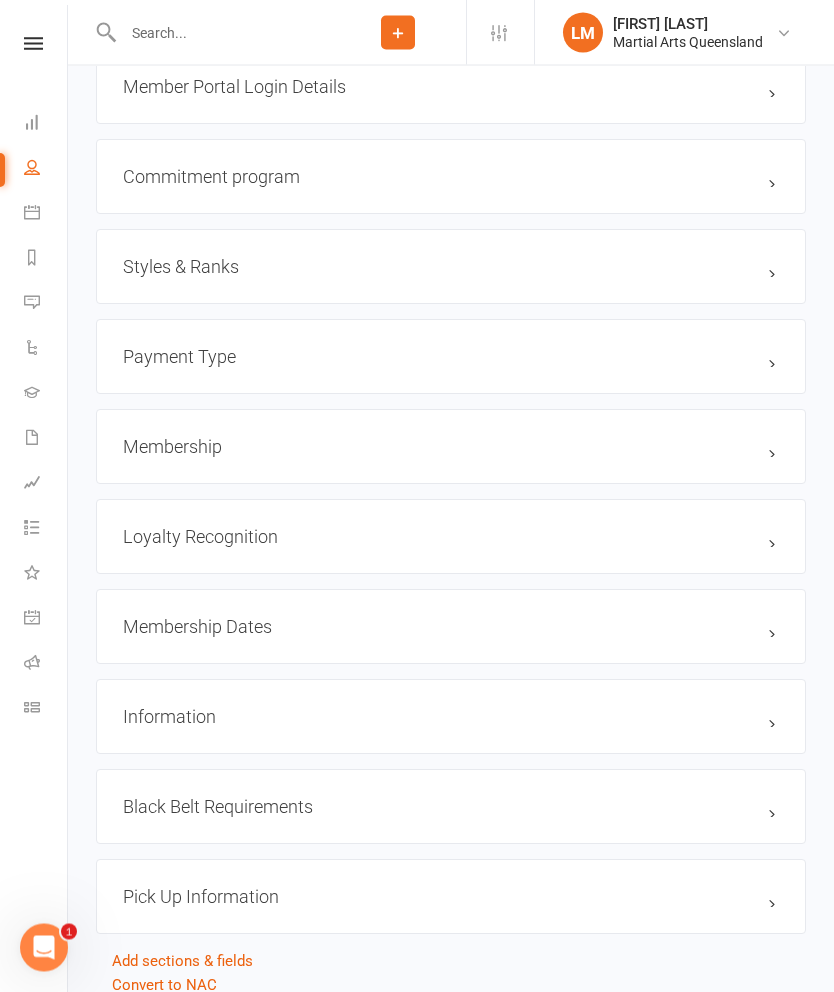 scroll, scrollTop: 1980, scrollLeft: 0, axis: vertical 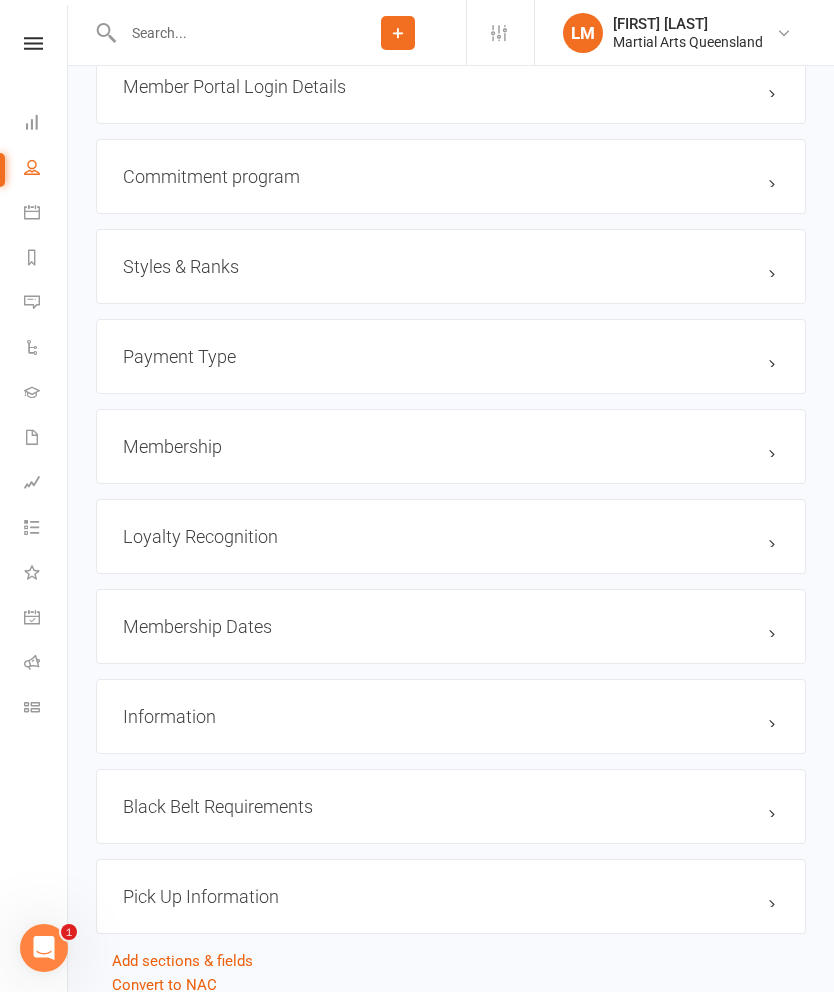 click on "Loyalty Recognition  edit" at bounding box center (451, 536) 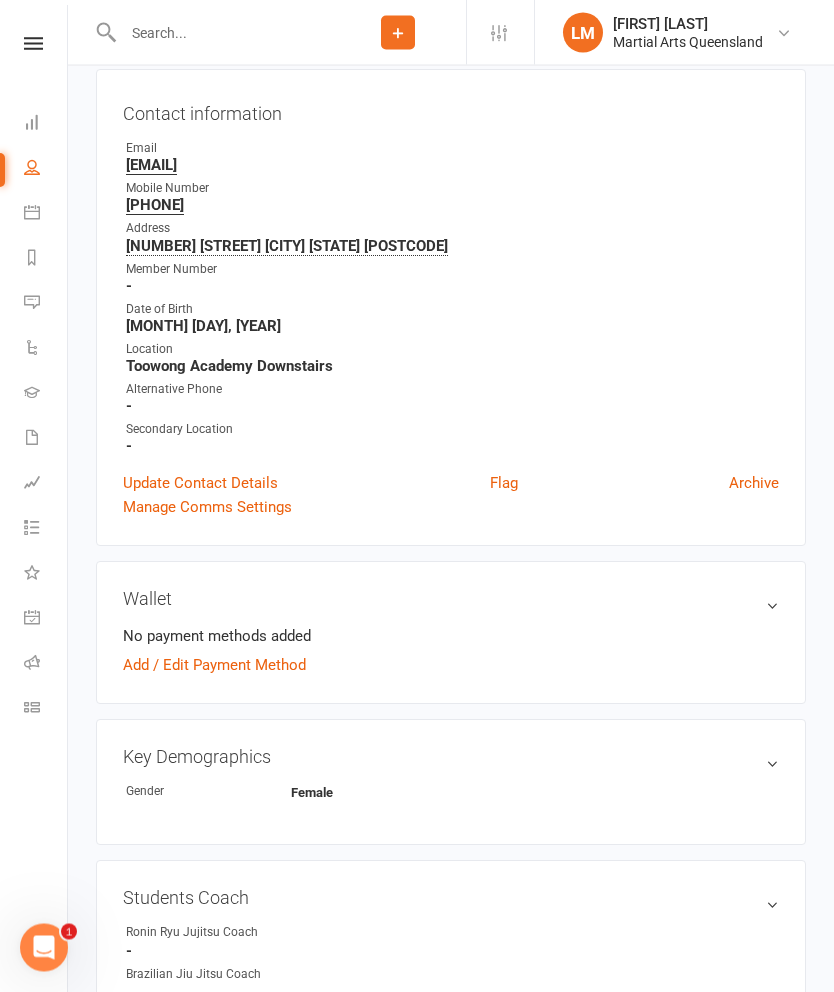 scroll, scrollTop: 0, scrollLeft: 0, axis: both 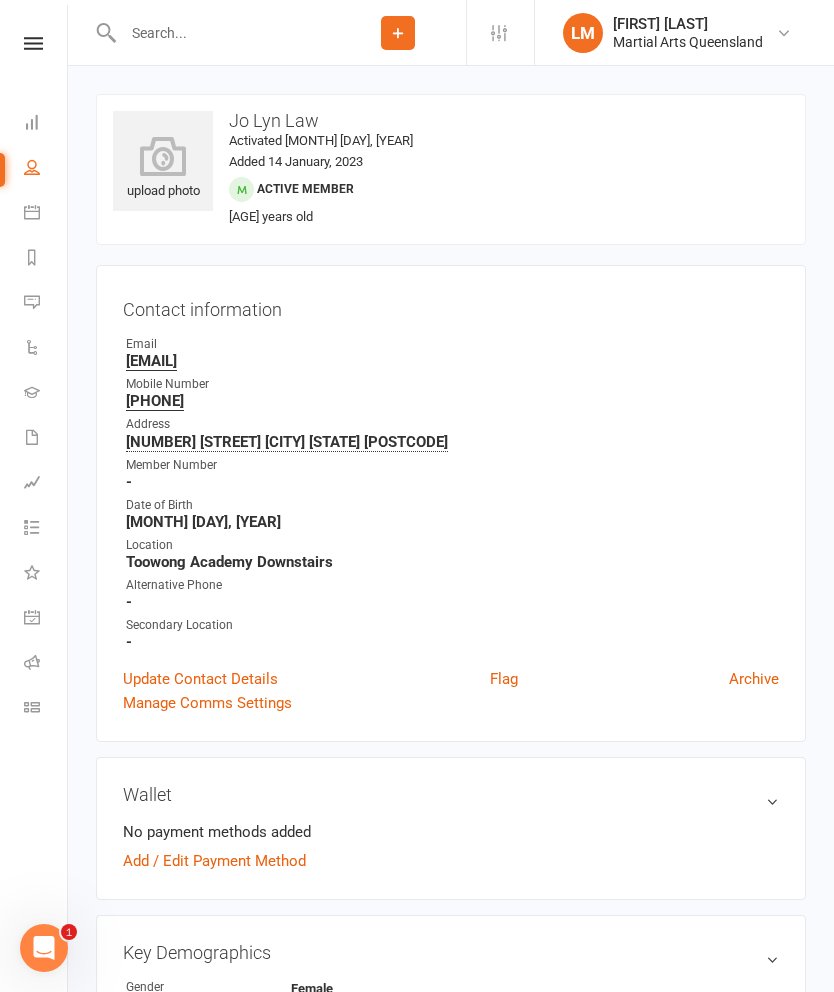 click at bounding box center (223, 33) 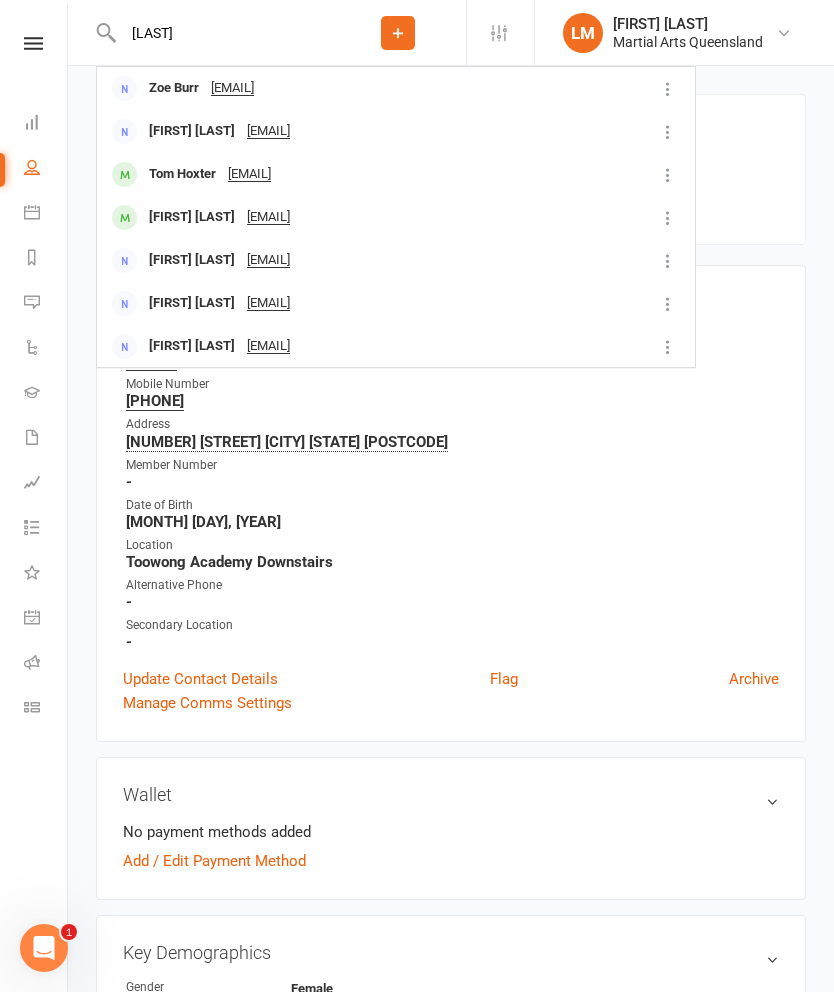 type on "[LAST]" 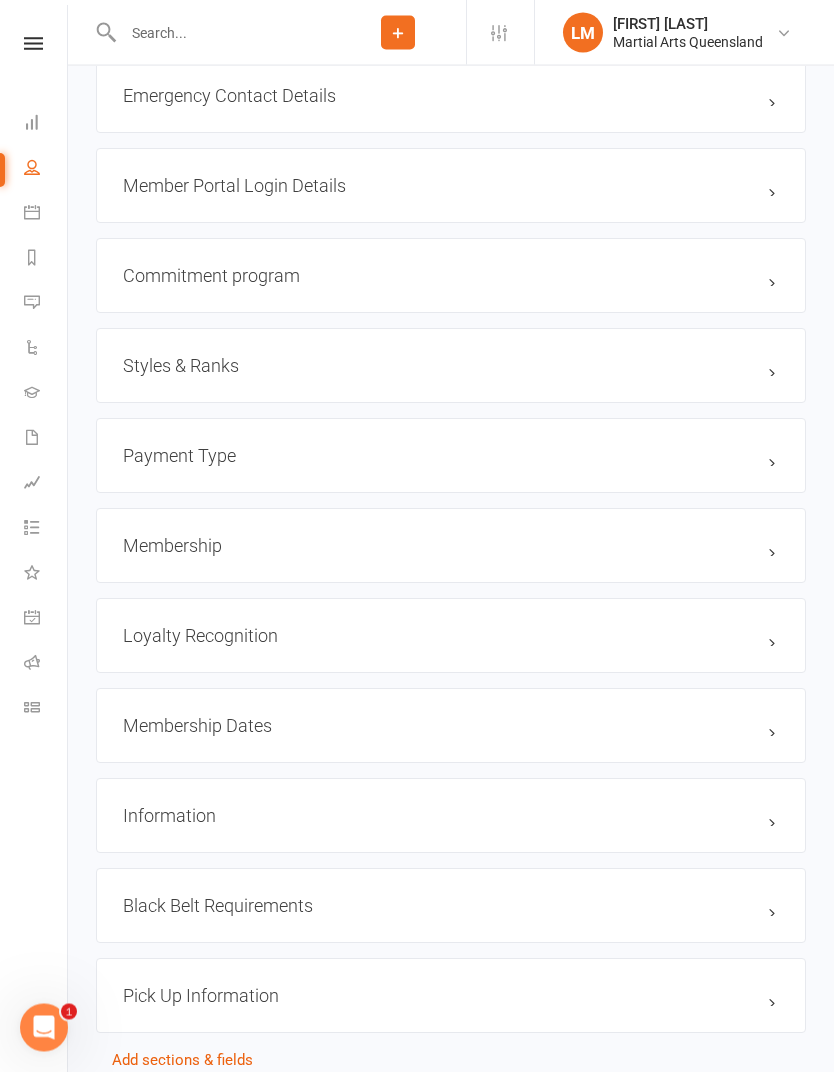 scroll, scrollTop: 1881, scrollLeft: 0, axis: vertical 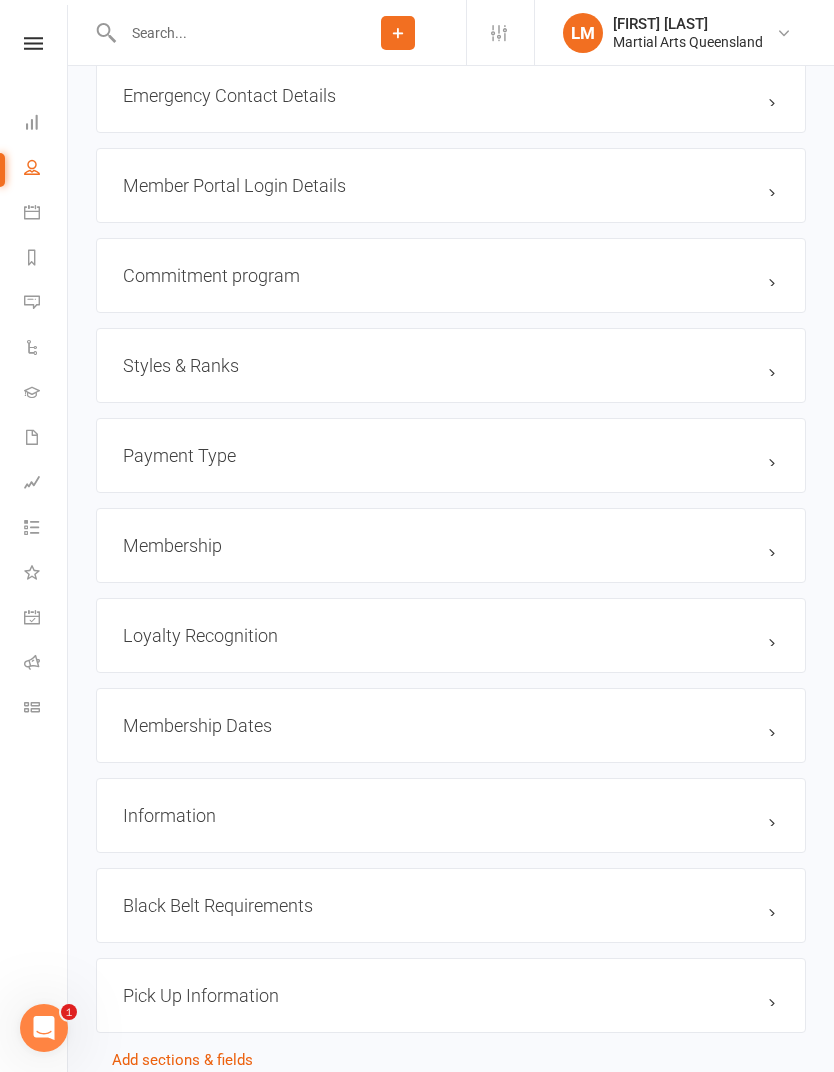 click on "Loyalty Recognition  edit" at bounding box center [451, 635] 